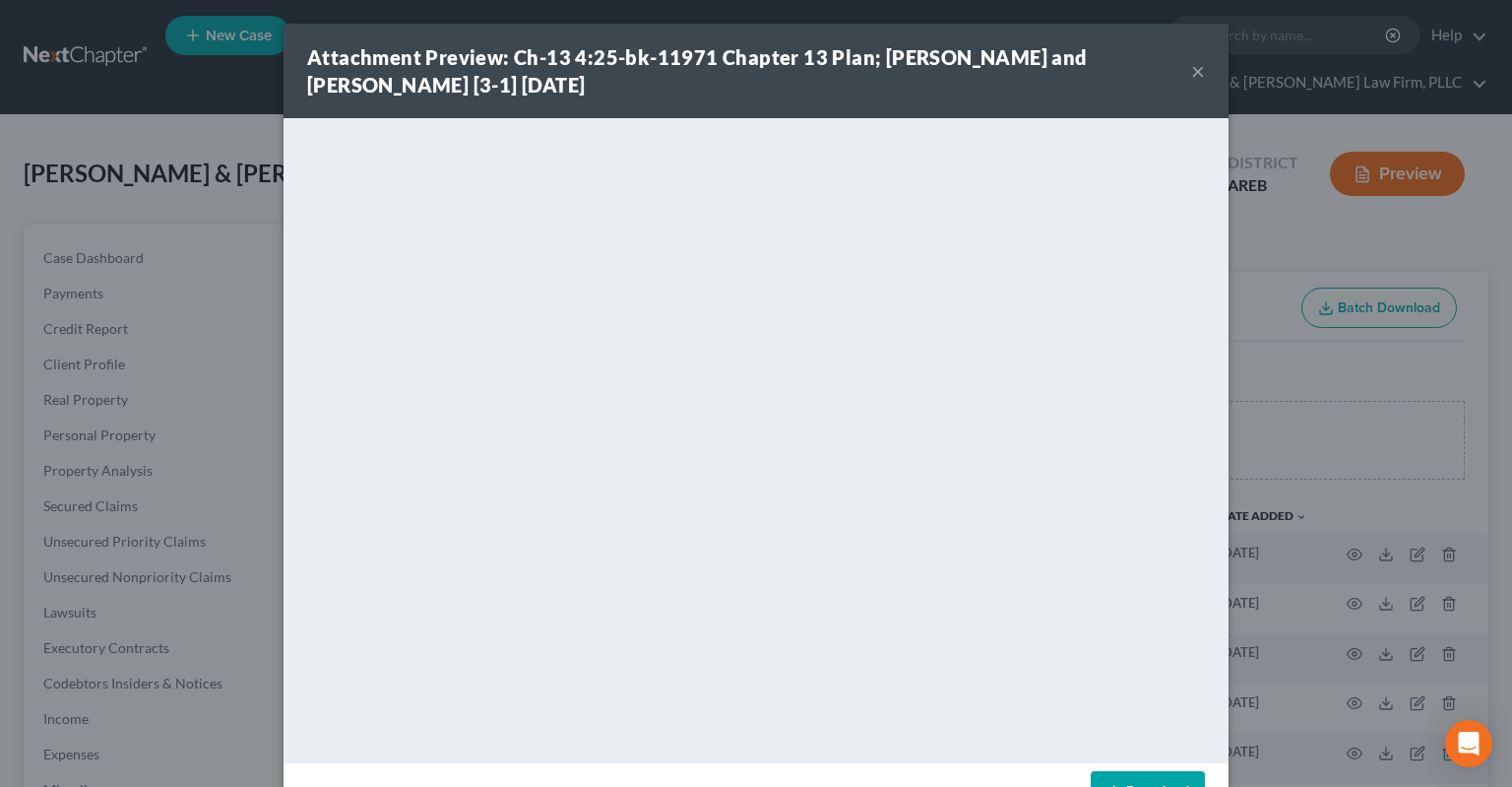 scroll, scrollTop: 1278, scrollLeft: 0, axis: vertical 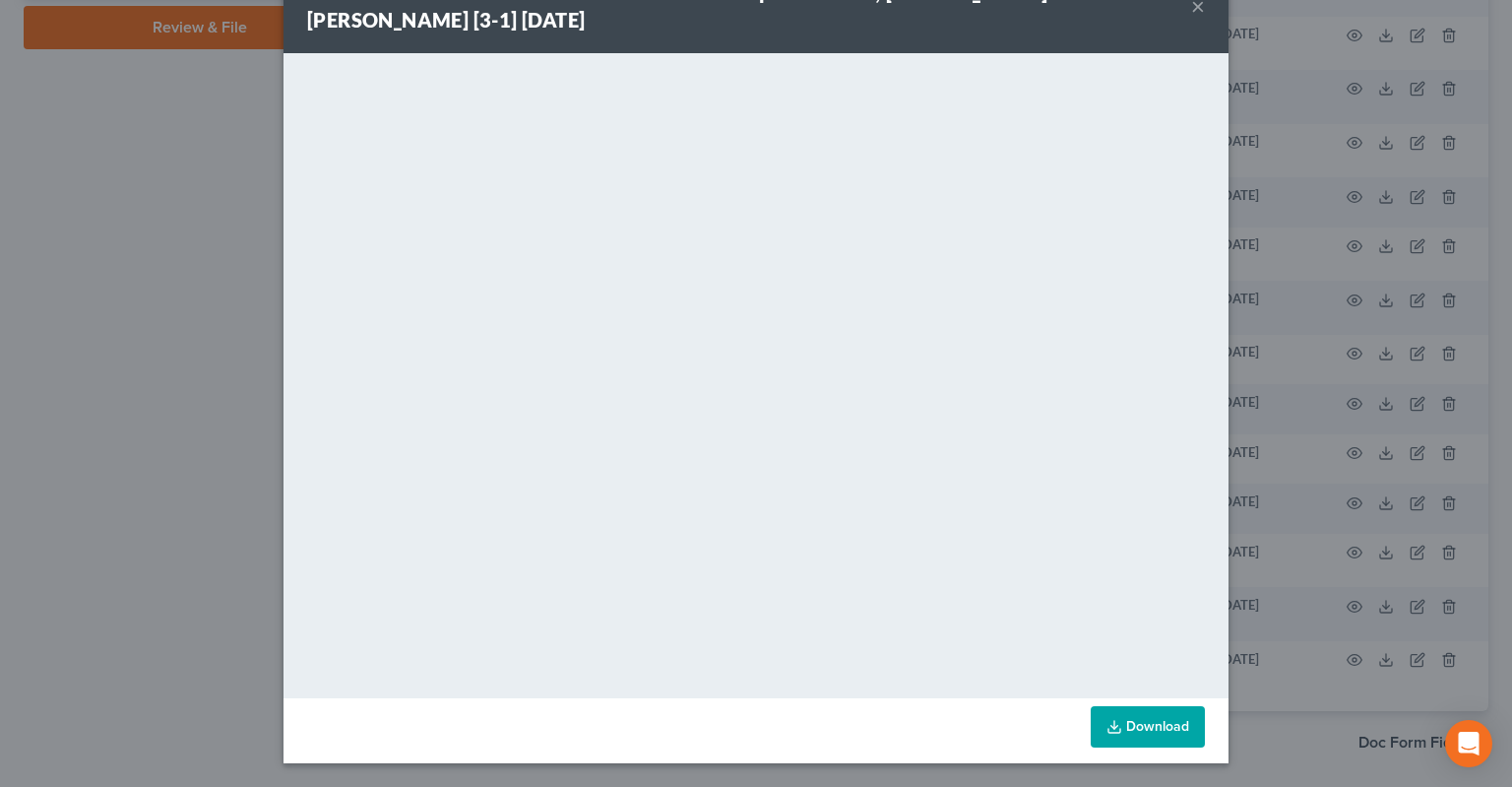 drag, startPoint x: 1191, startPoint y: 13, endPoint x: 1167, endPoint y: 30, distance: 29.410882 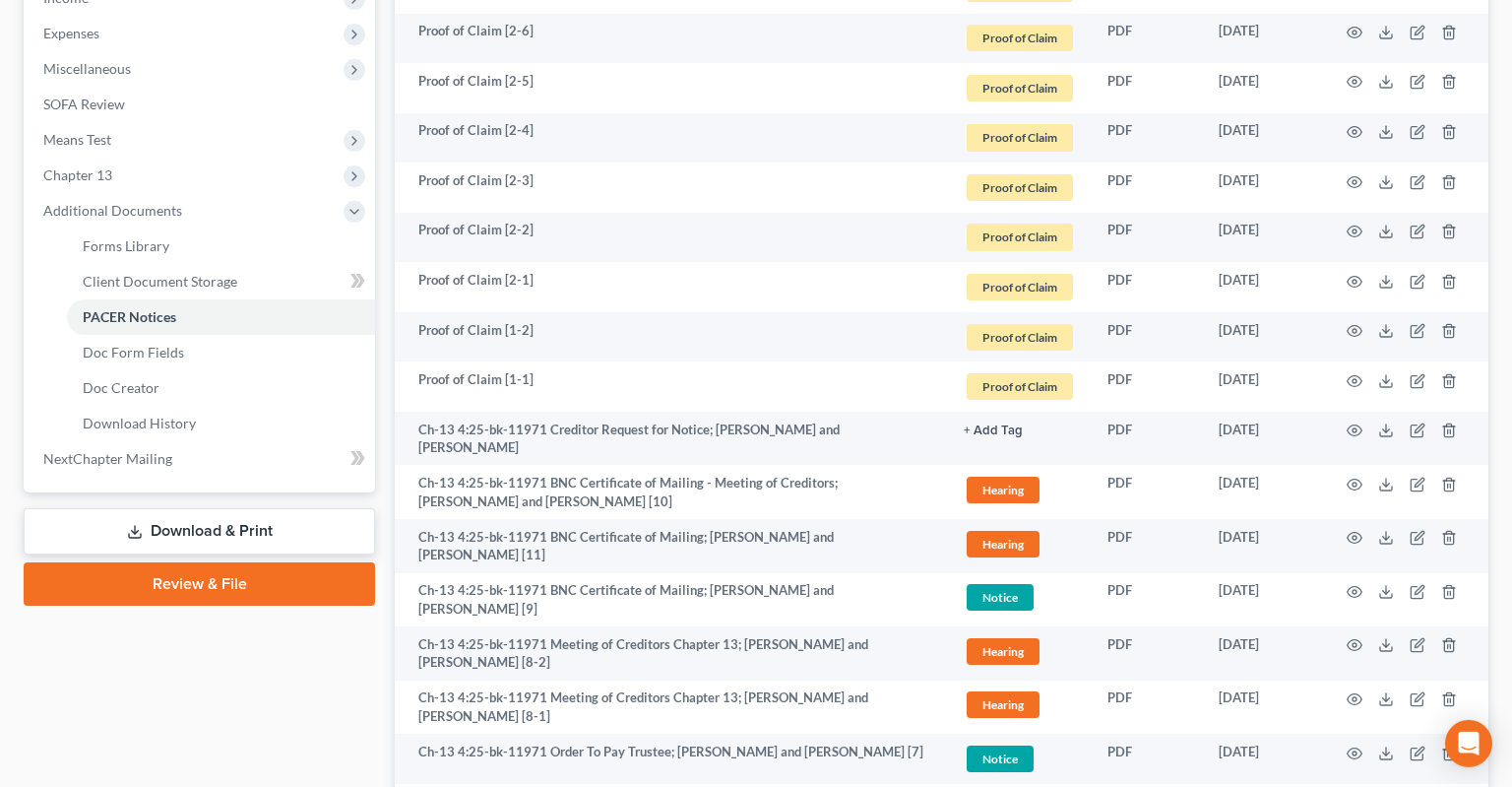 scroll, scrollTop: 0, scrollLeft: 0, axis: both 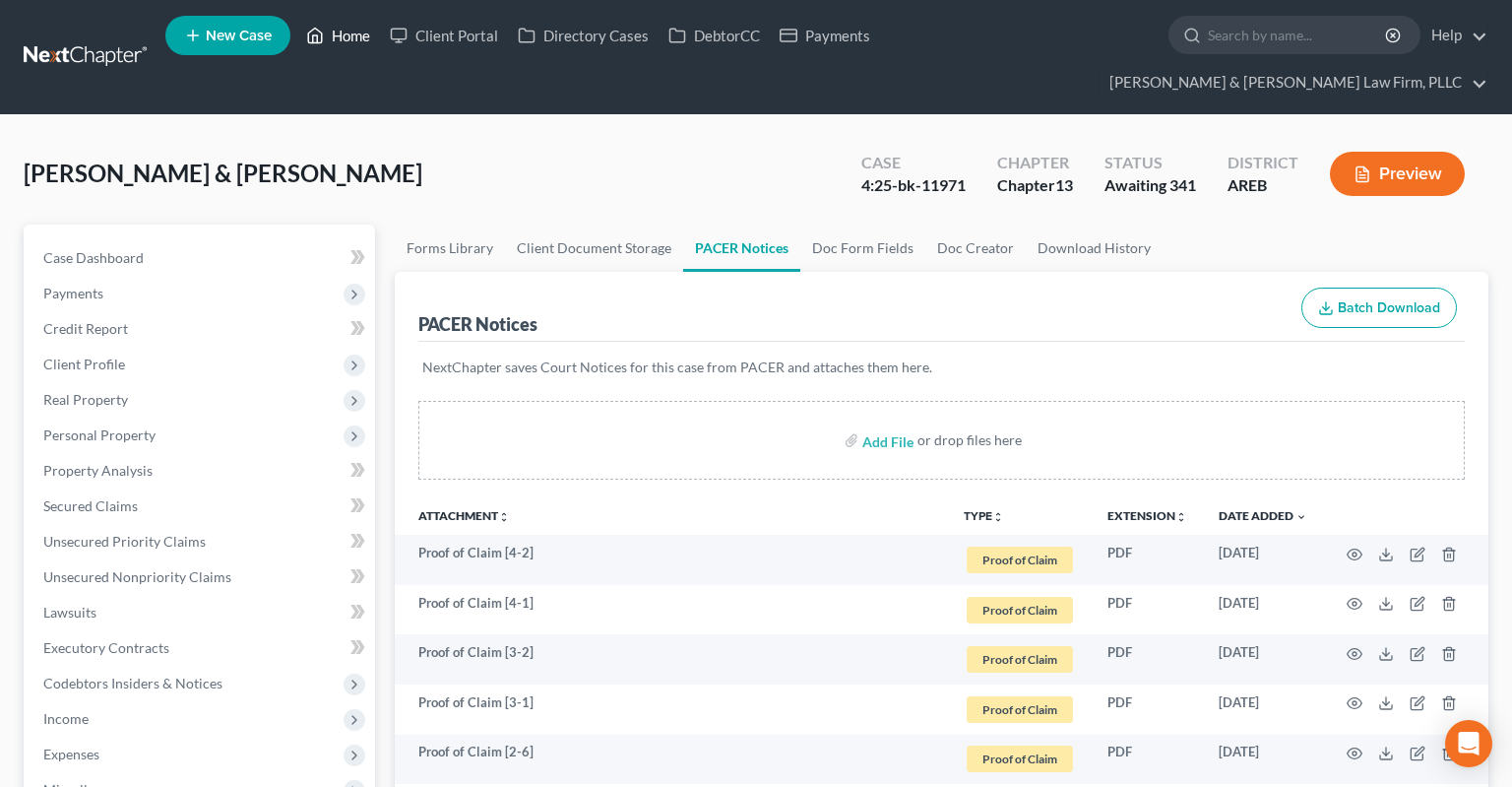 click on "Home" at bounding box center [338, 35] 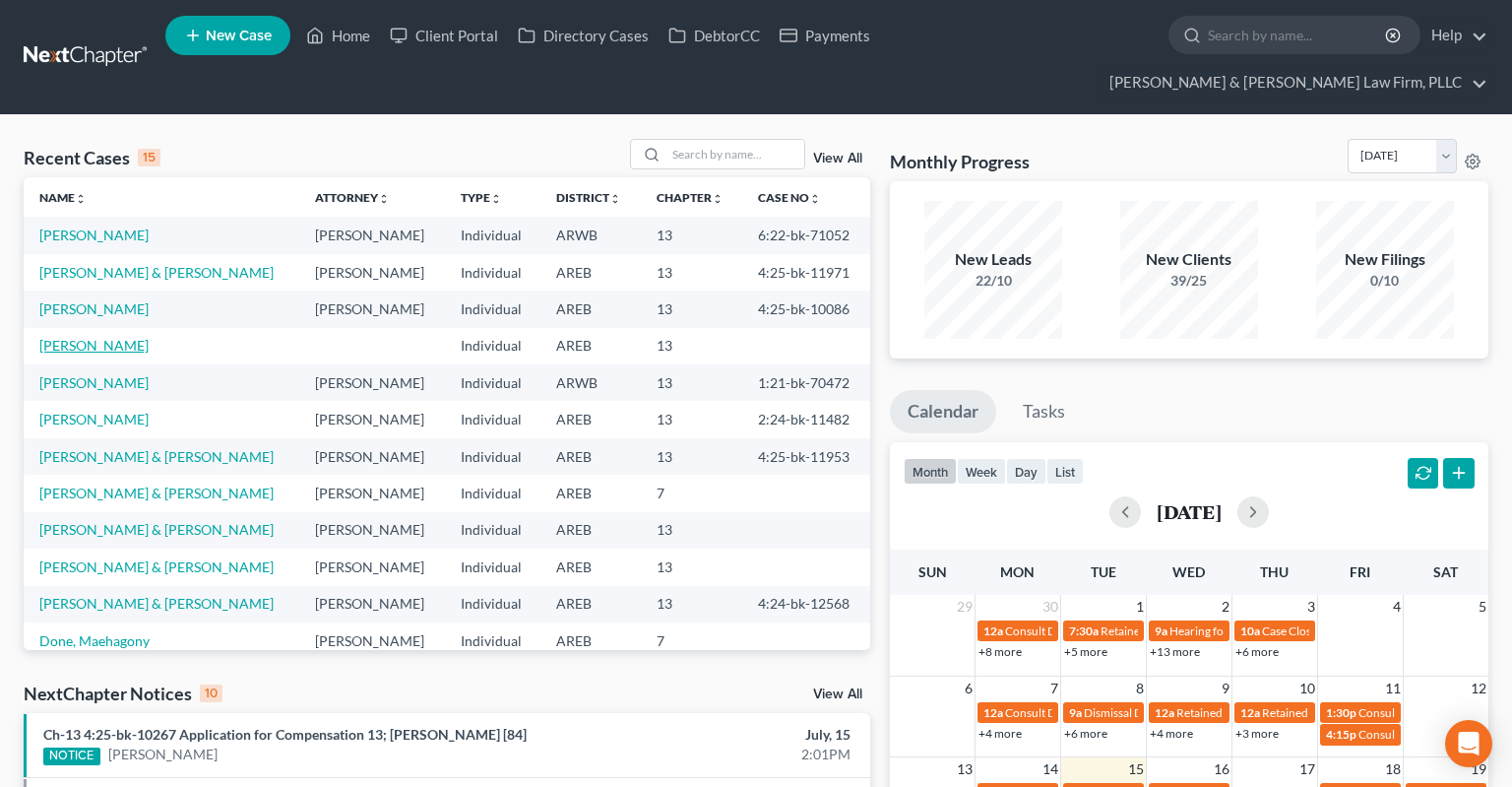 click on "[PERSON_NAME]" at bounding box center (94, 345) 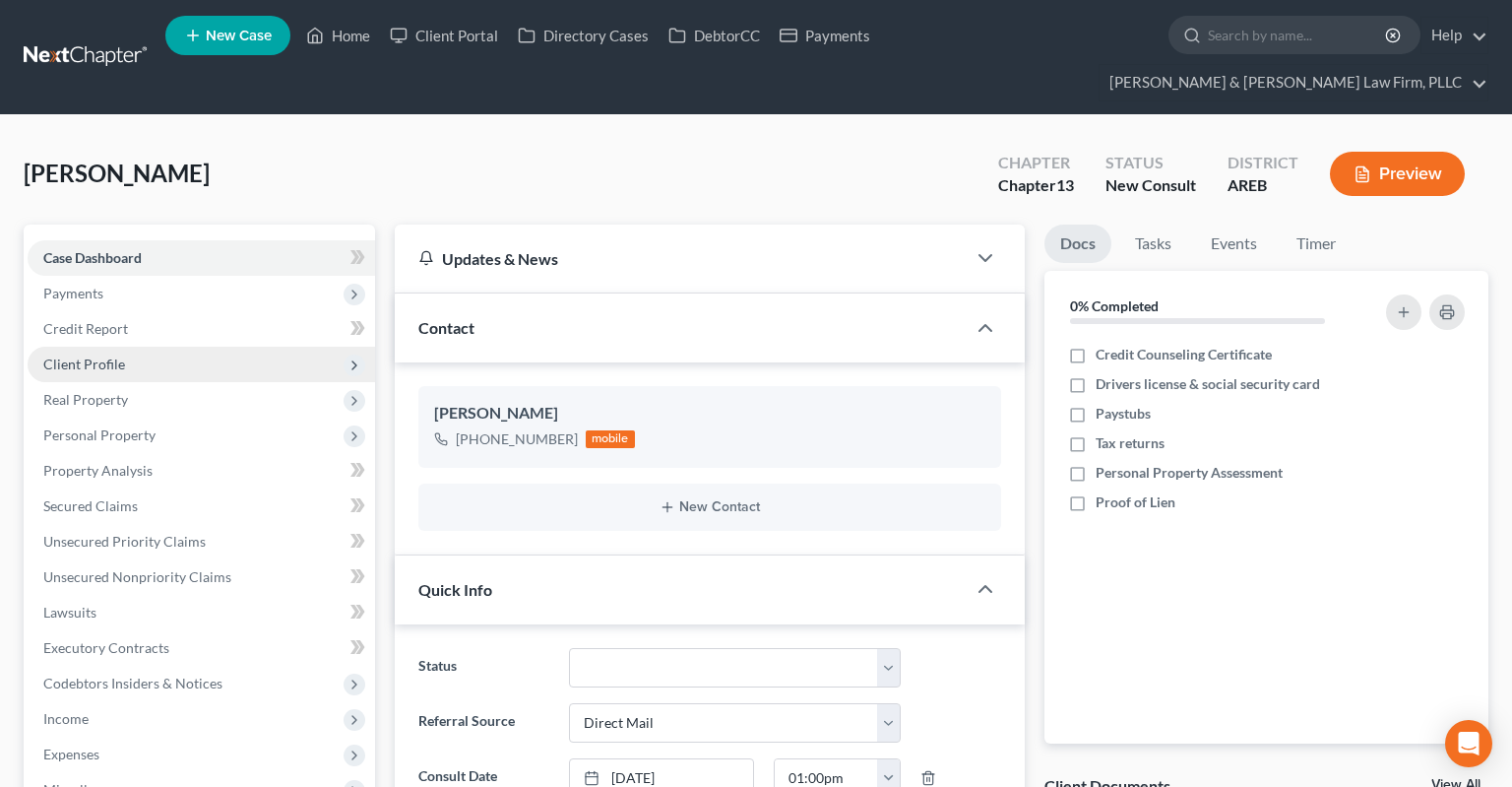 click on "Client Profile" at bounding box center [201, 364] 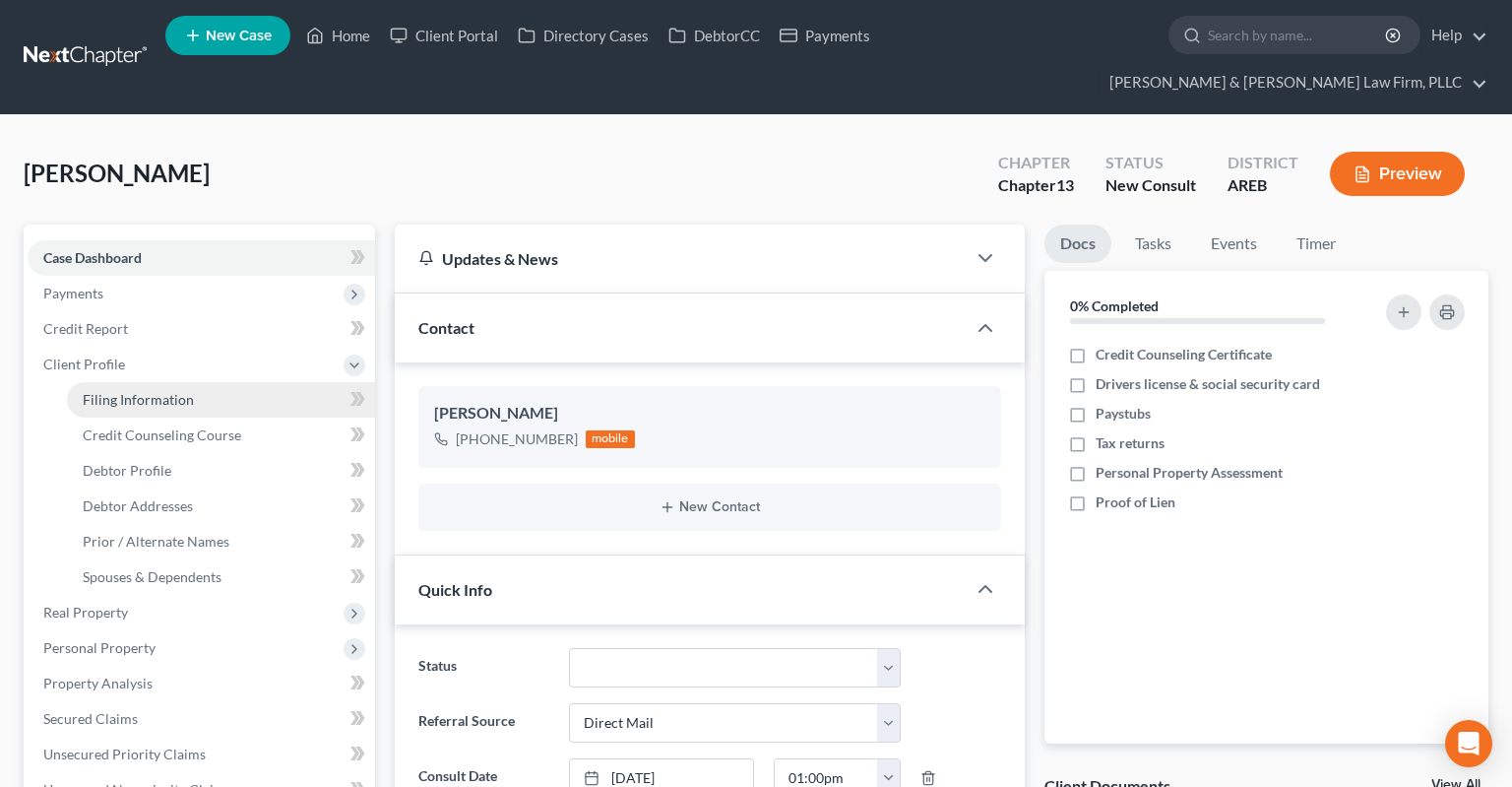 click on "Filing Information" at bounding box center [220, 400] 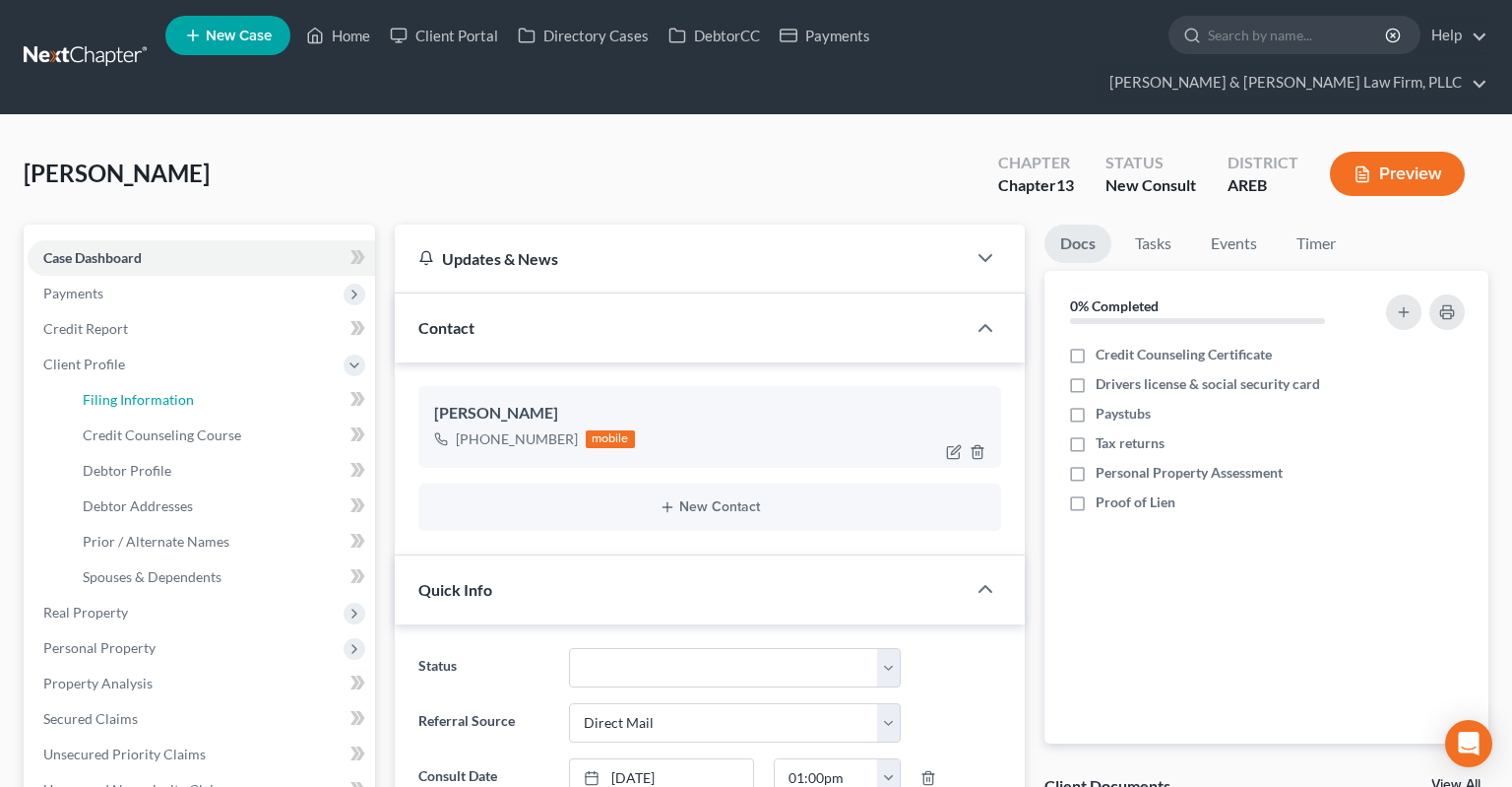 select on "1" 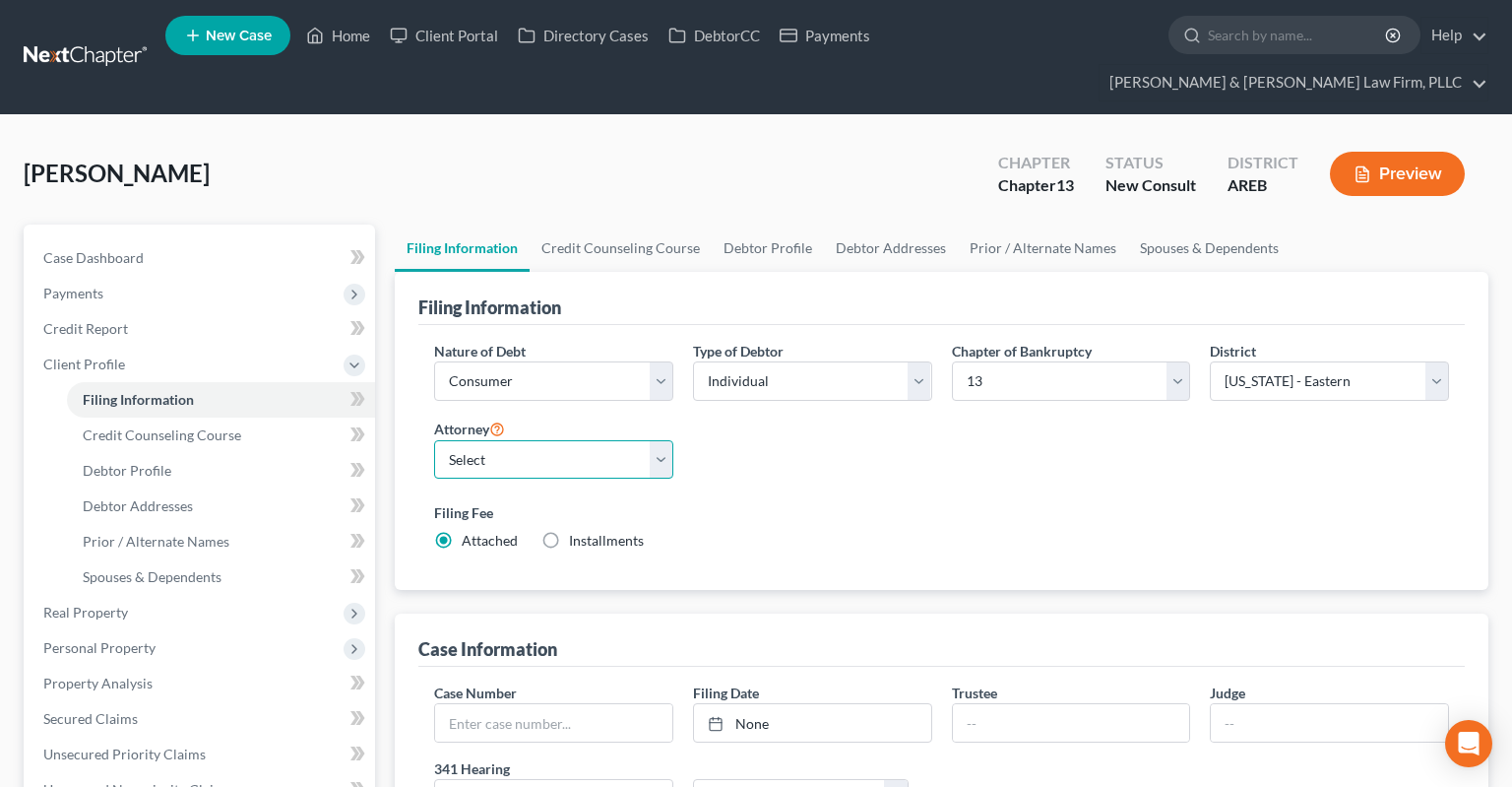 select on "2" 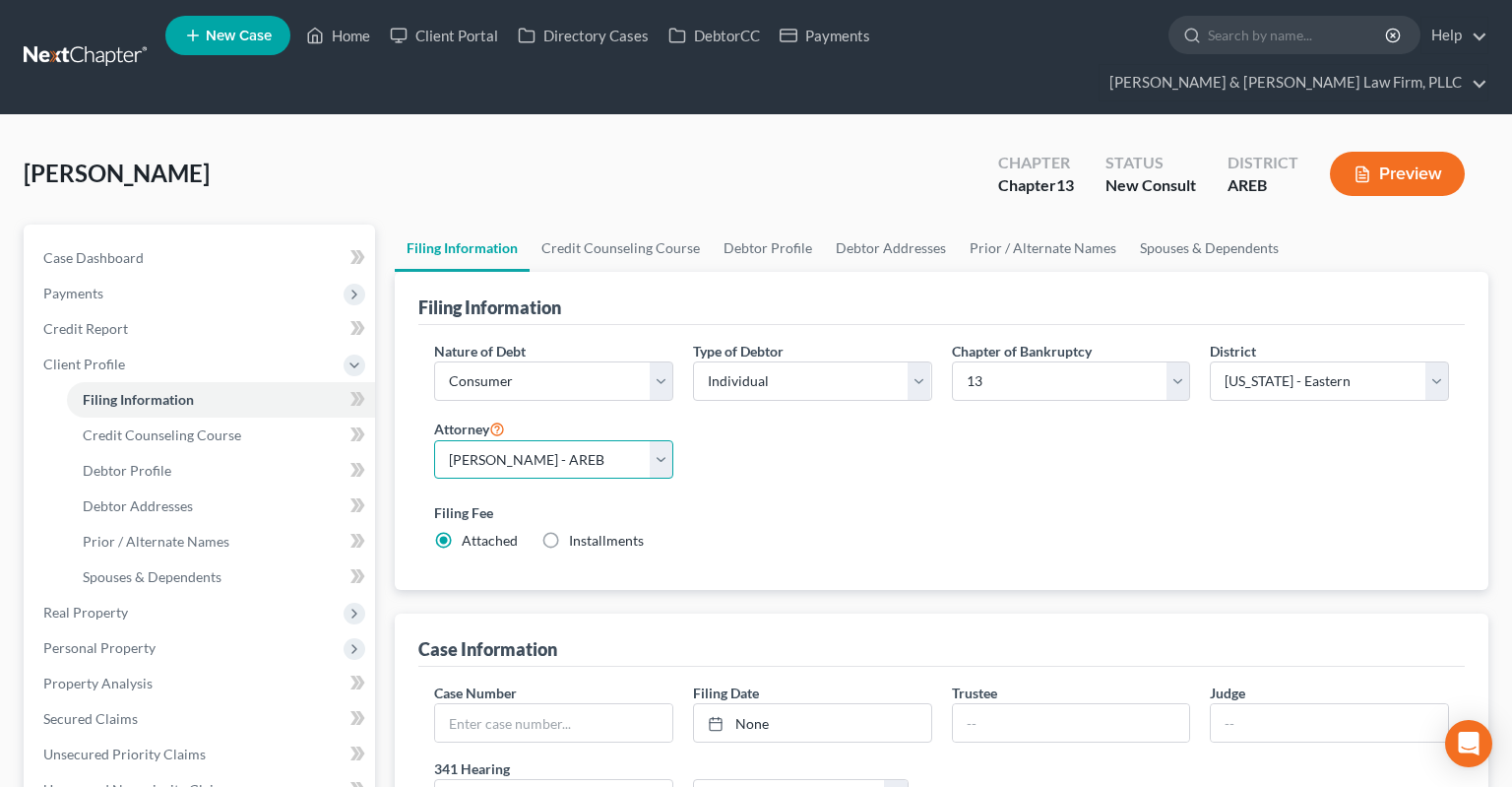 click on "[PERSON_NAME] - AREB" at bounding box center [0, 0] 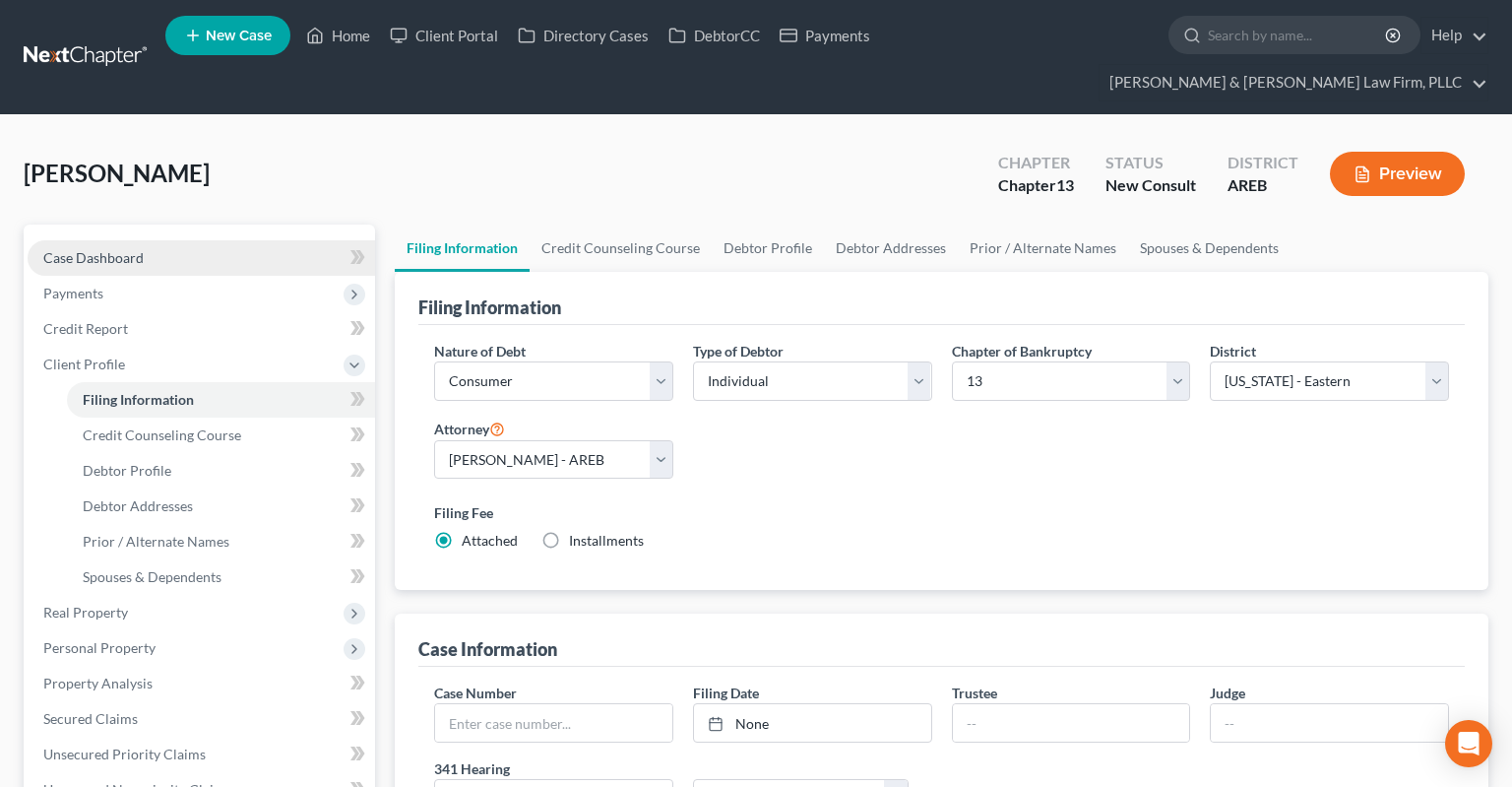 click on "Case Dashboard" at bounding box center [201, 258] 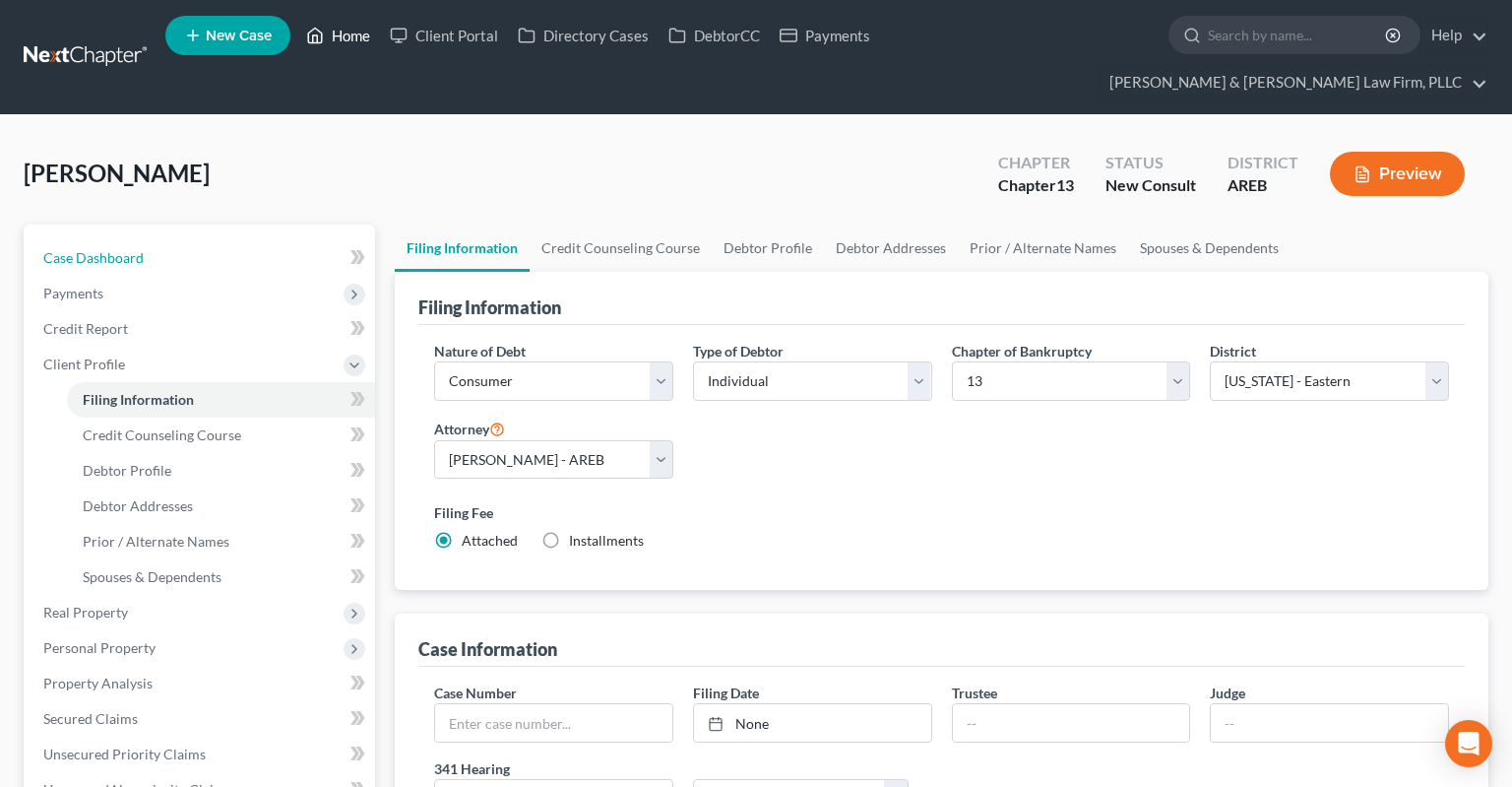 select on "2" 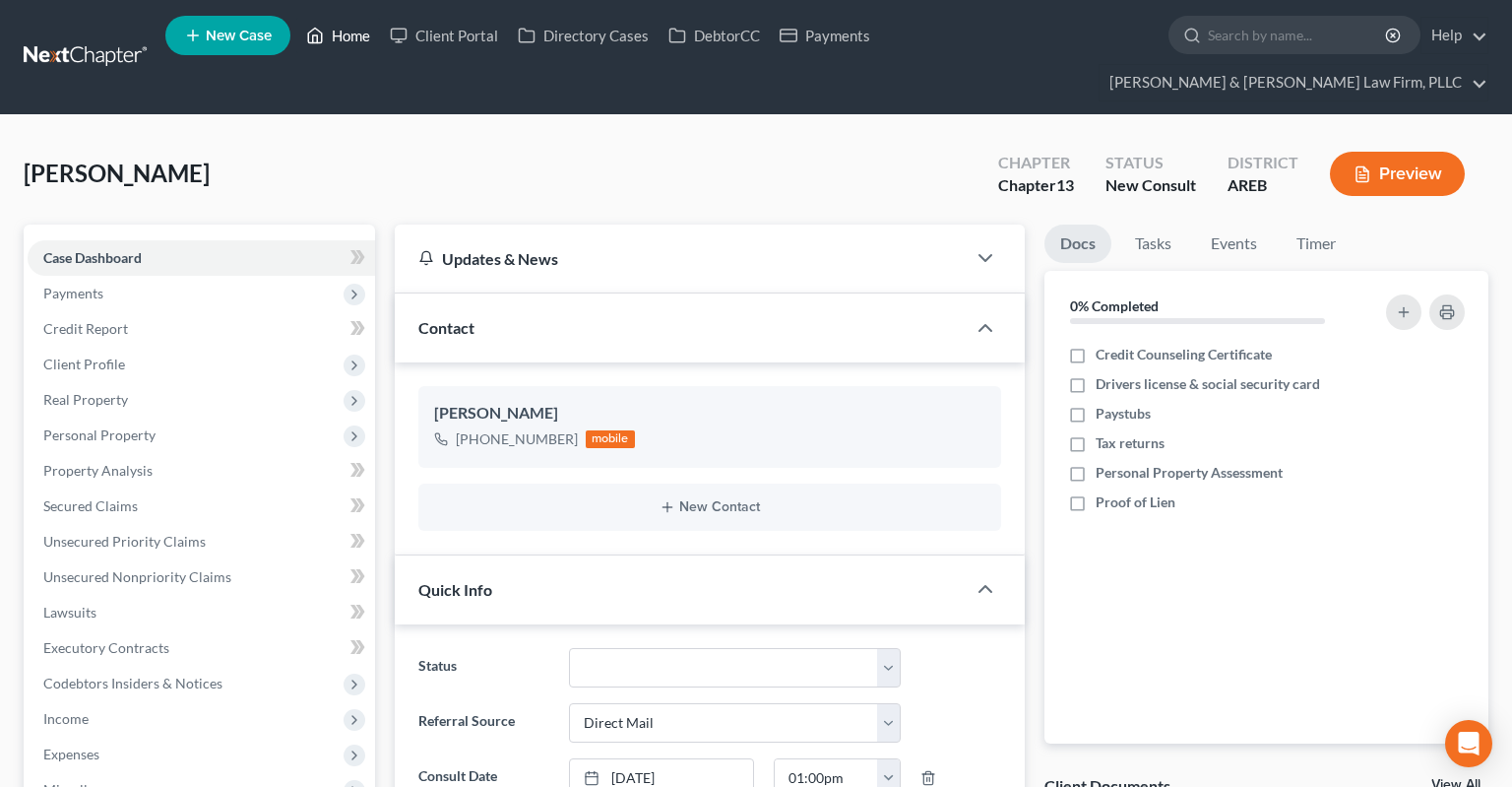 click on "Home" at bounding box center (338, 35) 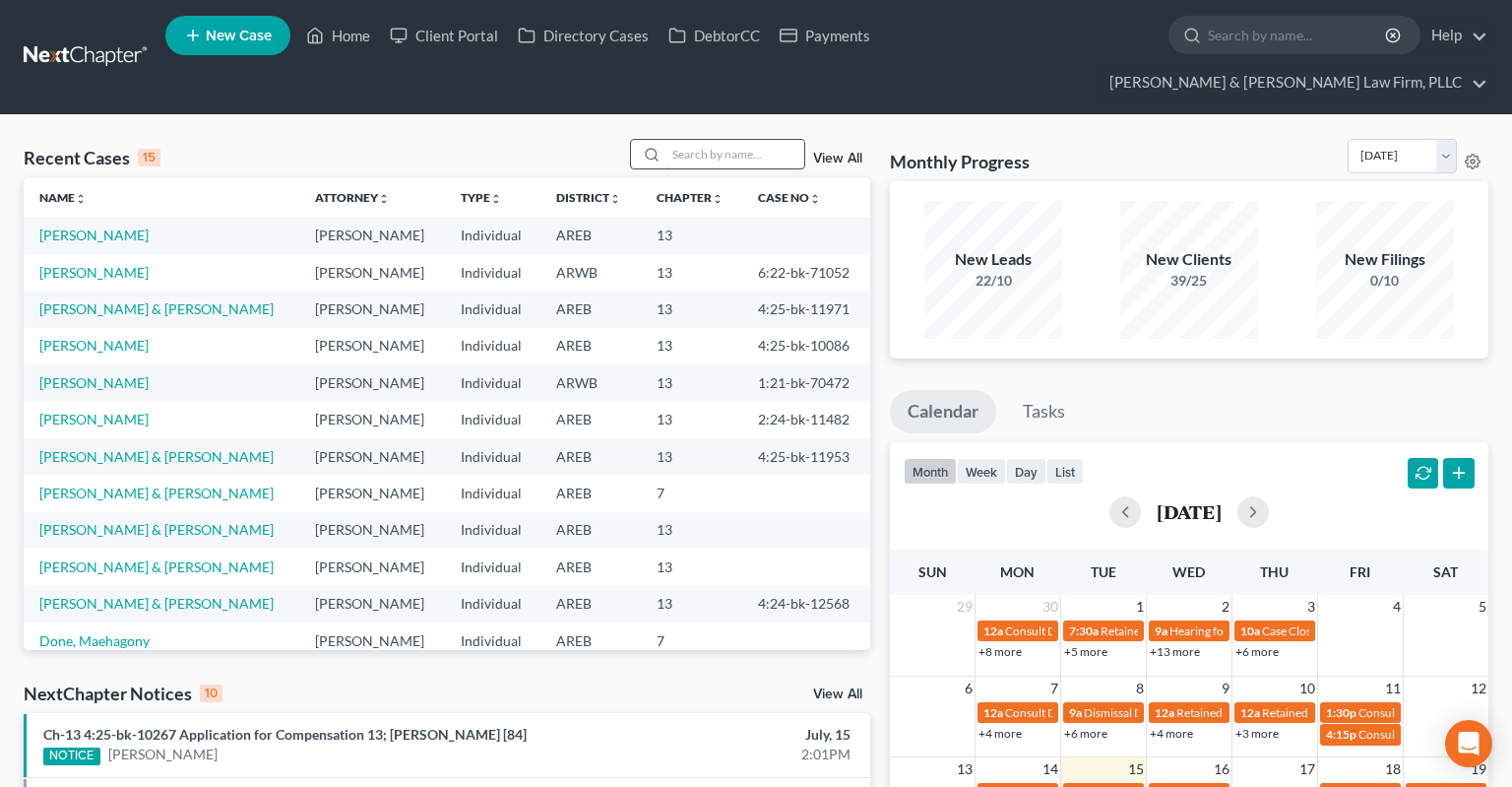 click at bounding box center [649, 154] 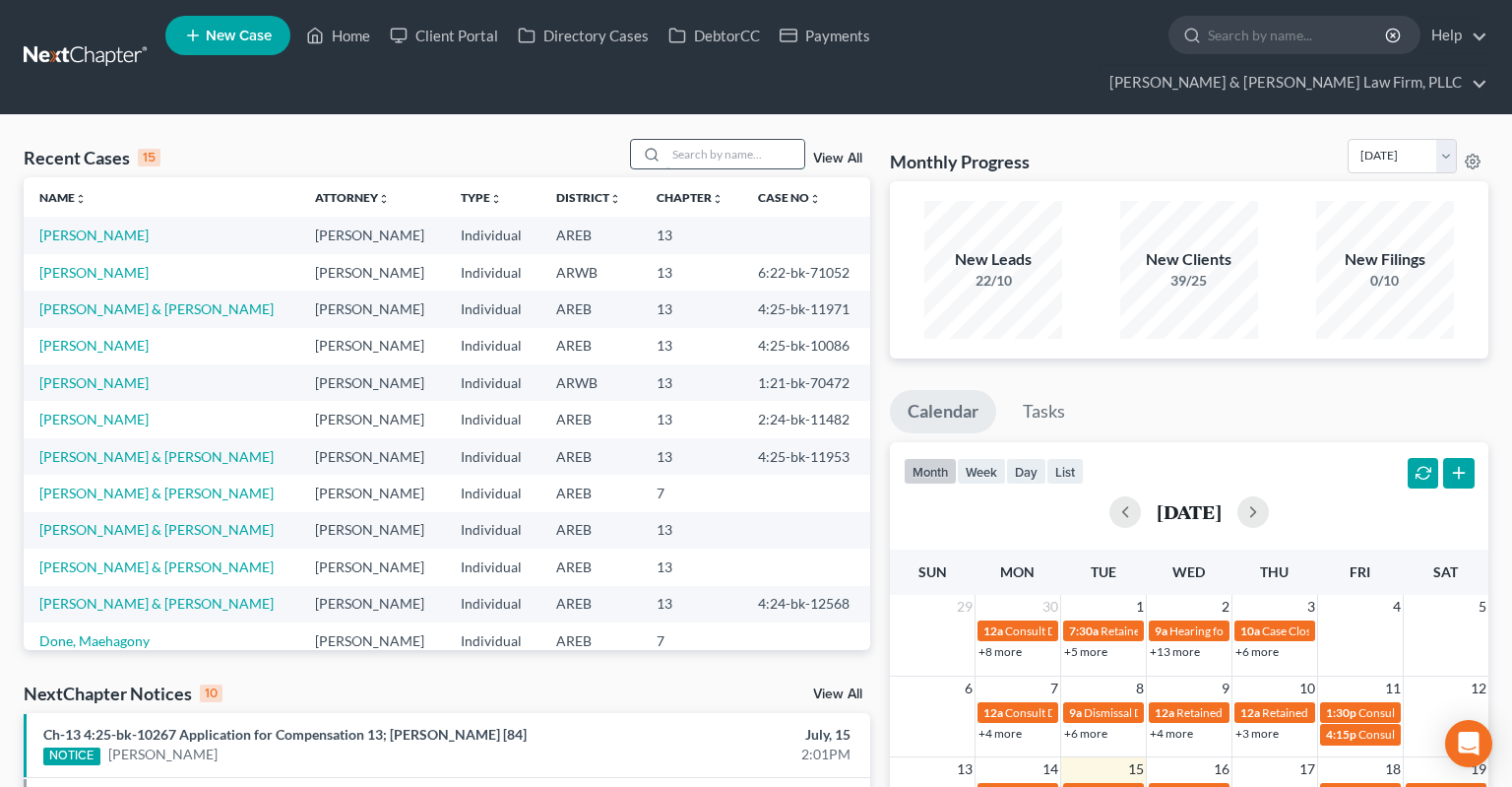 click at bounding box center (735, 154) 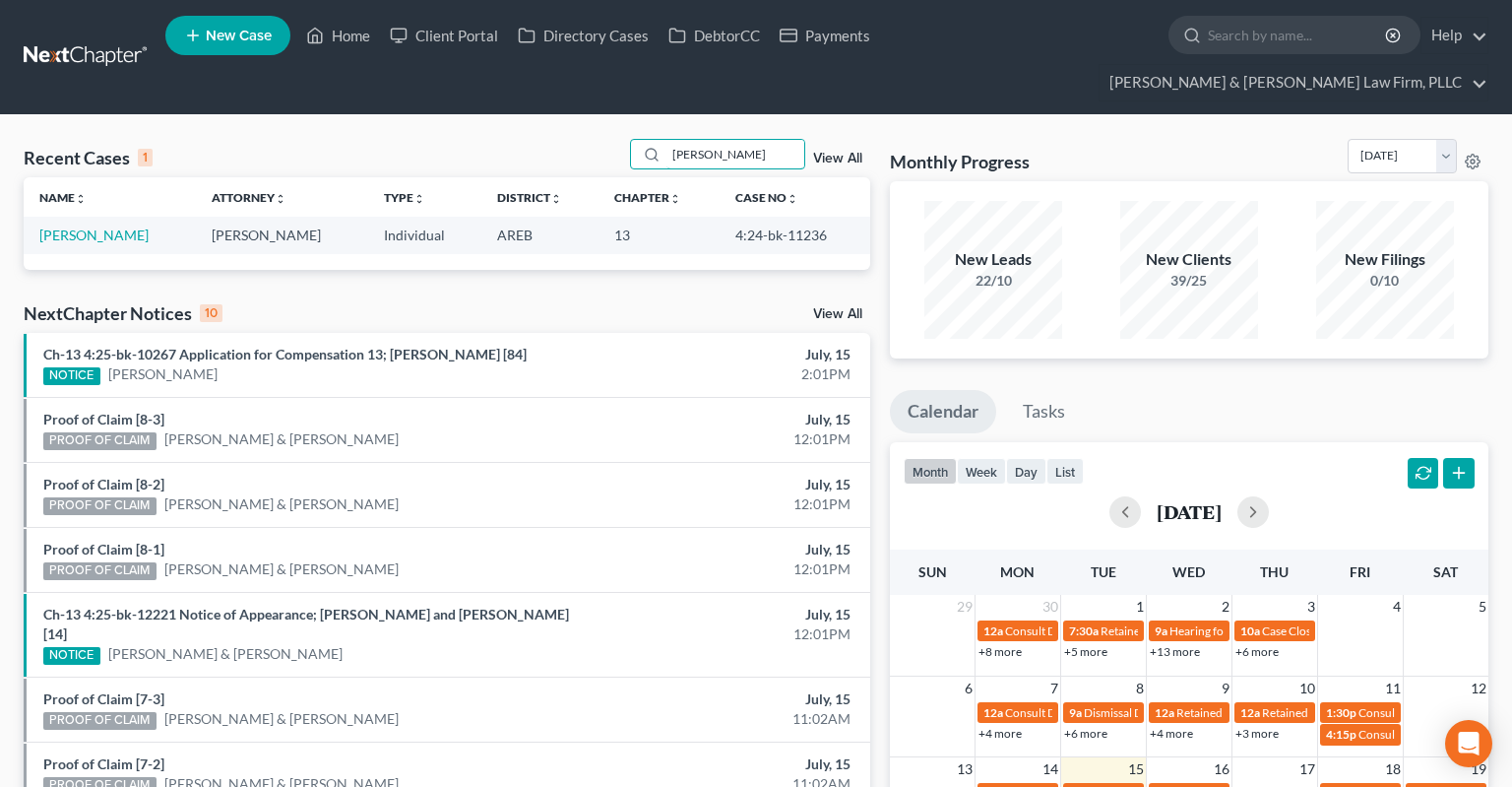 type on "[PERSON_NAME]" 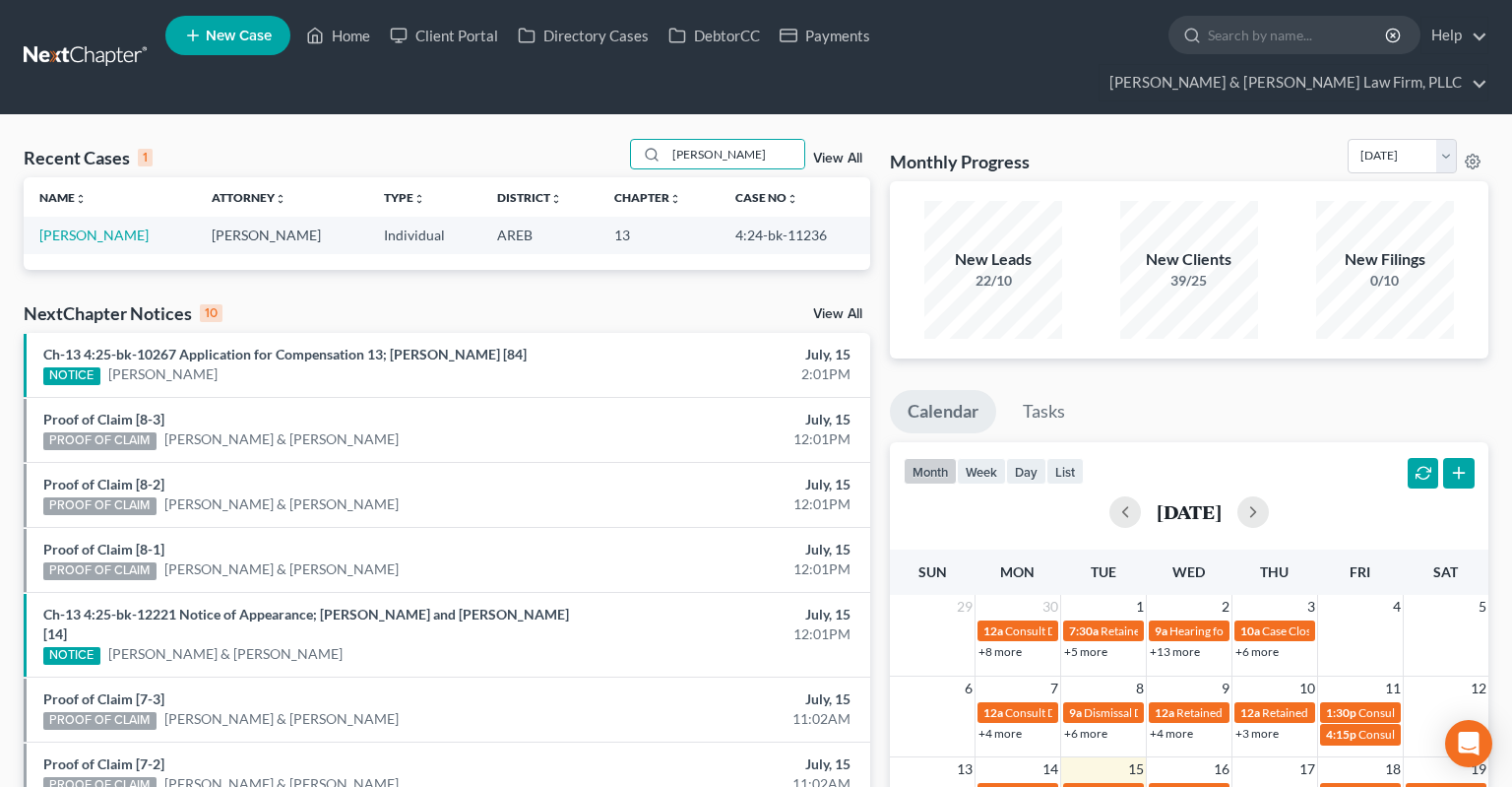 click on "[PERSON_NAME]" at bounding box center (109, 234) 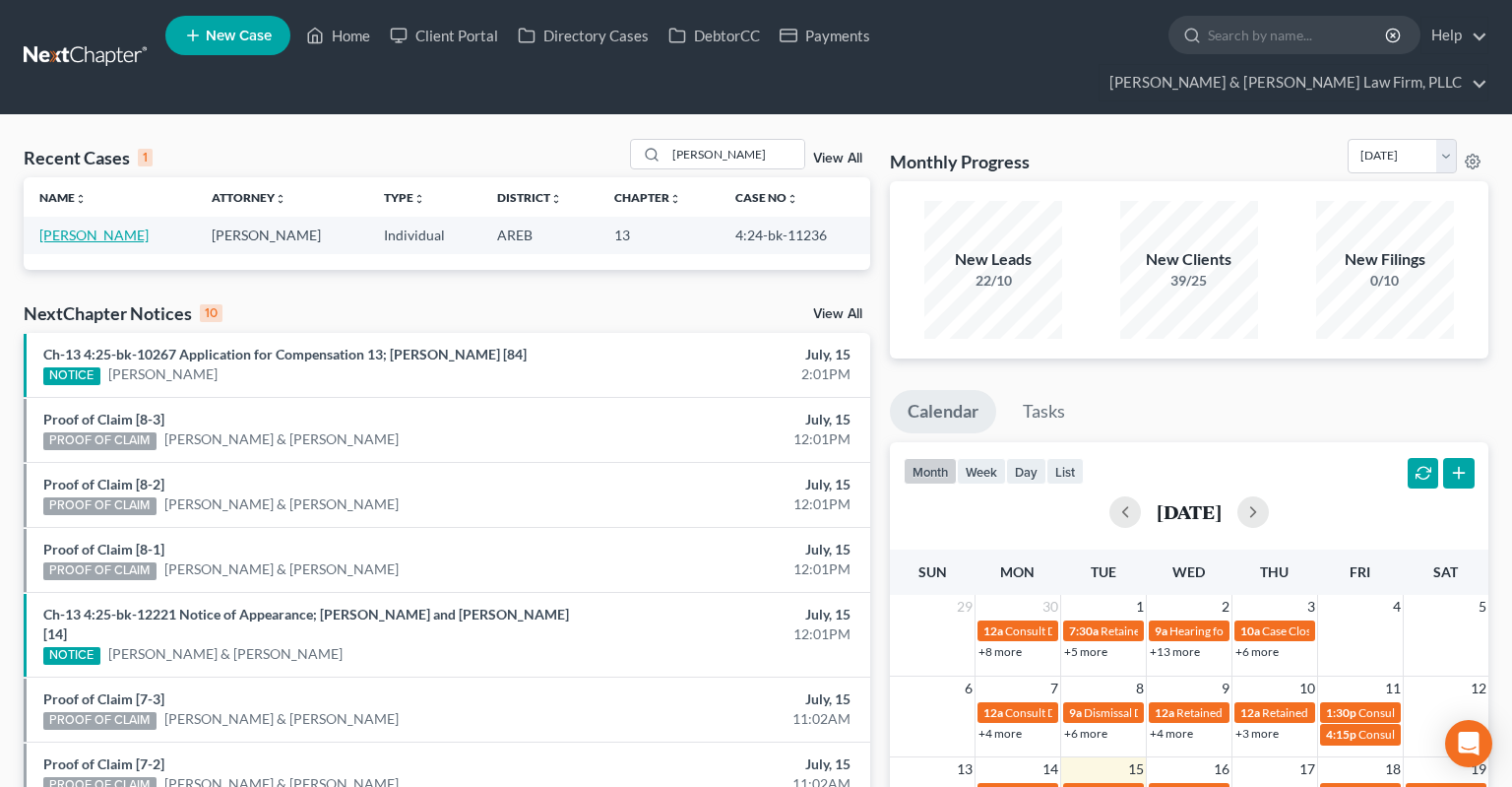 click on "[PERSON_NAME]" at bounding box center (94, 234) 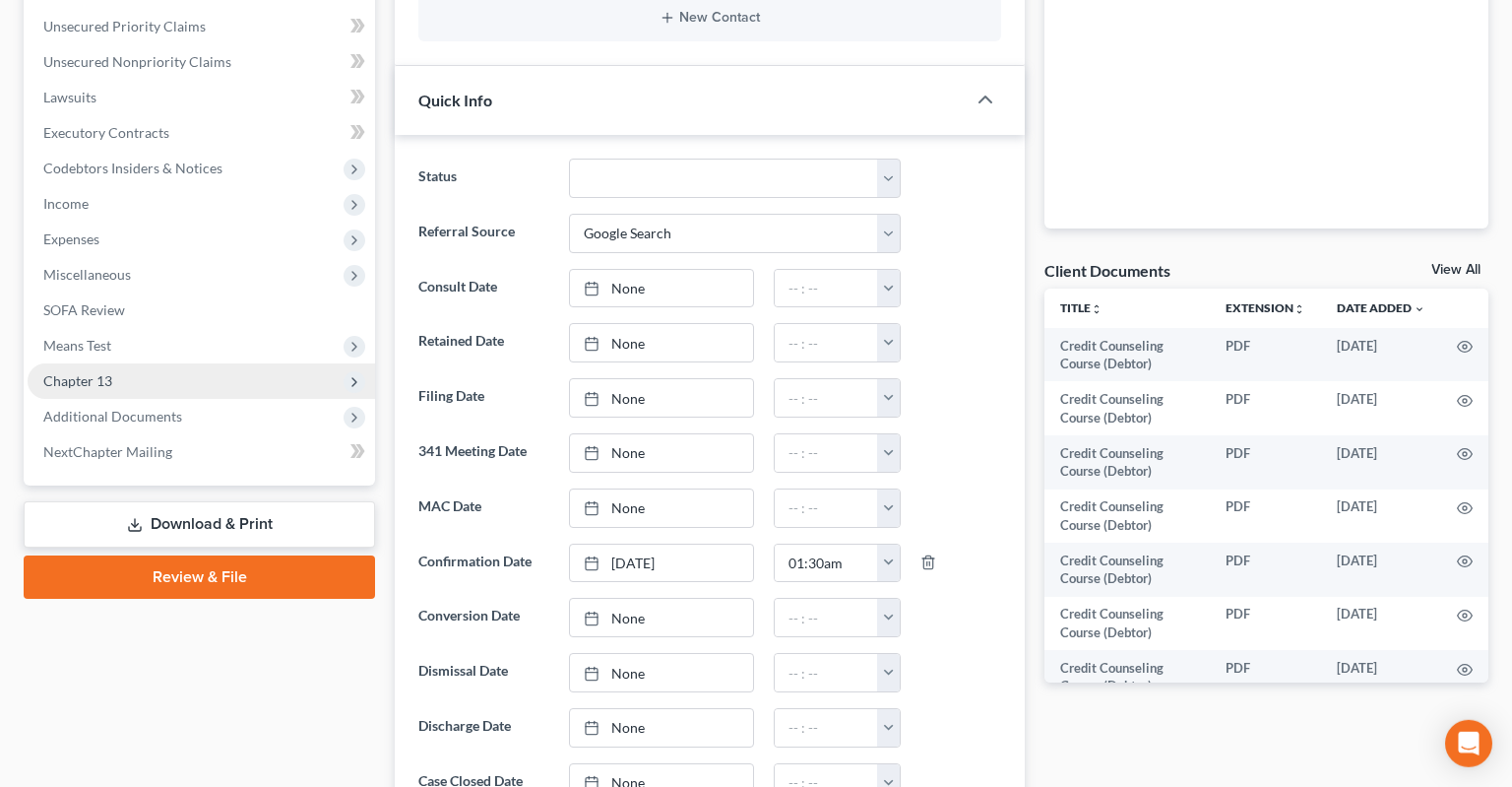 scroll, scrollTop: 520, scrollLeft: 0, axis: vertical 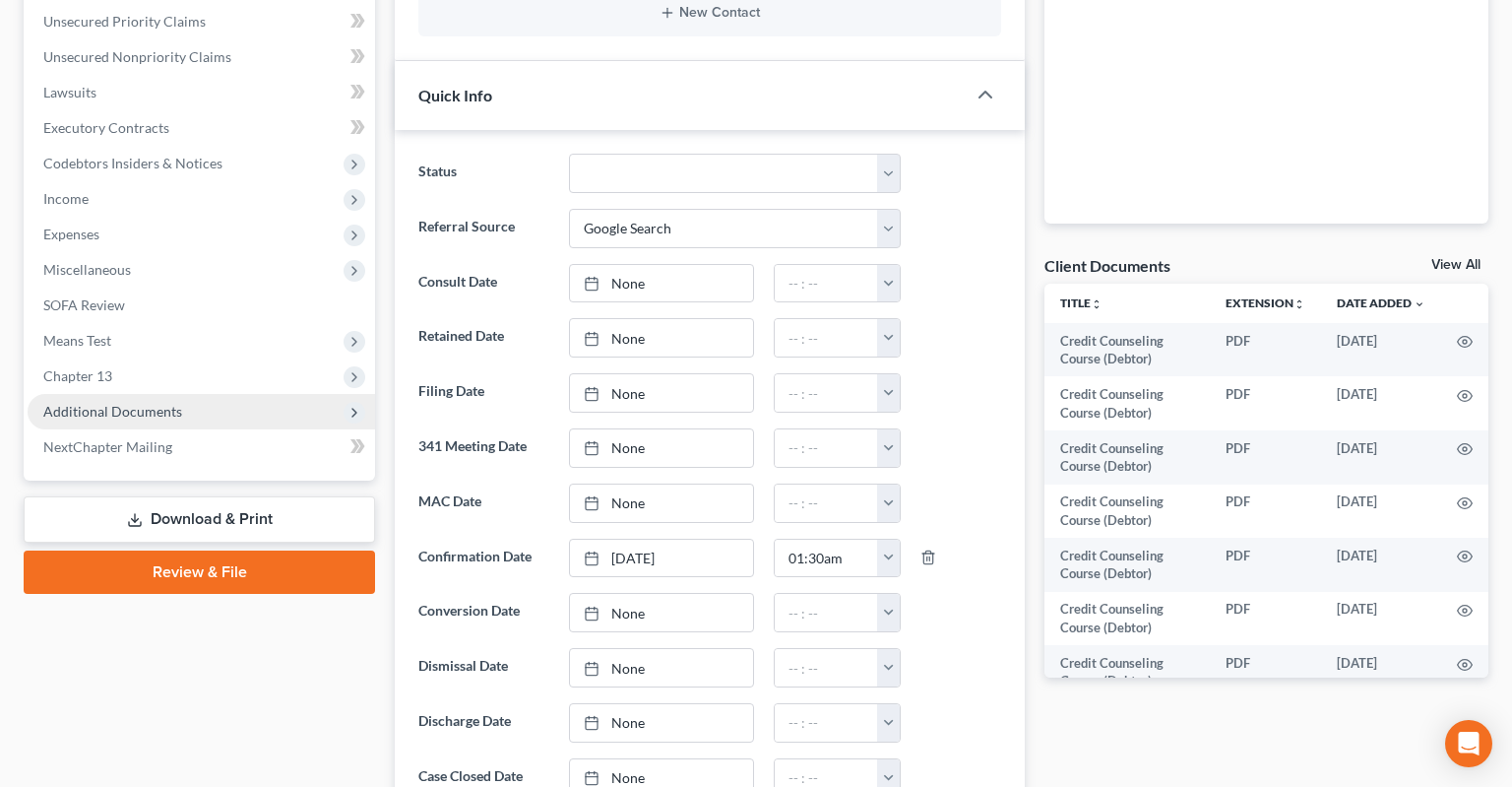 click on "Additional Documents" at bounding box center [201, 412] 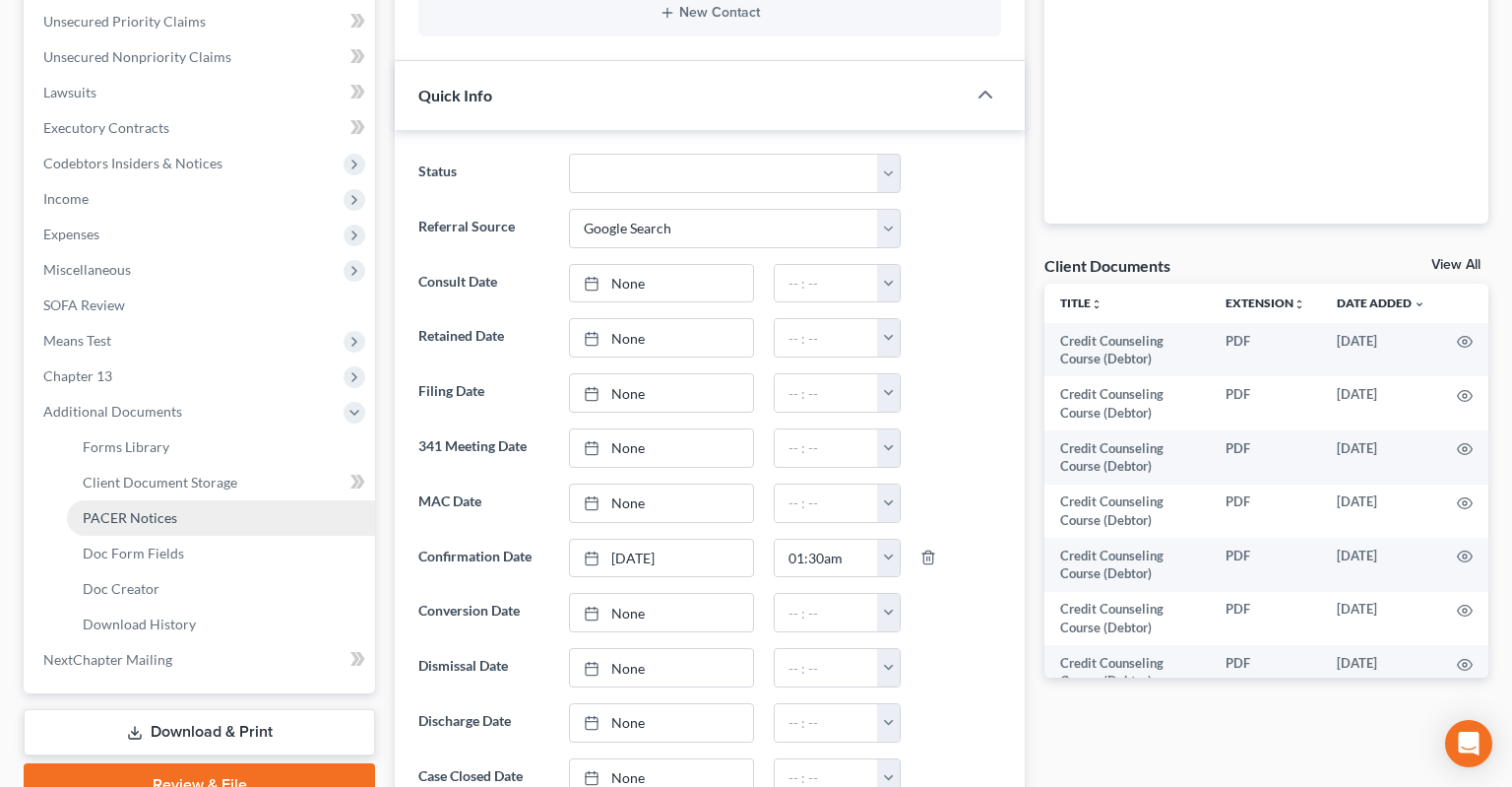 click on "PACER Notices" at bounding box center (220, 518) 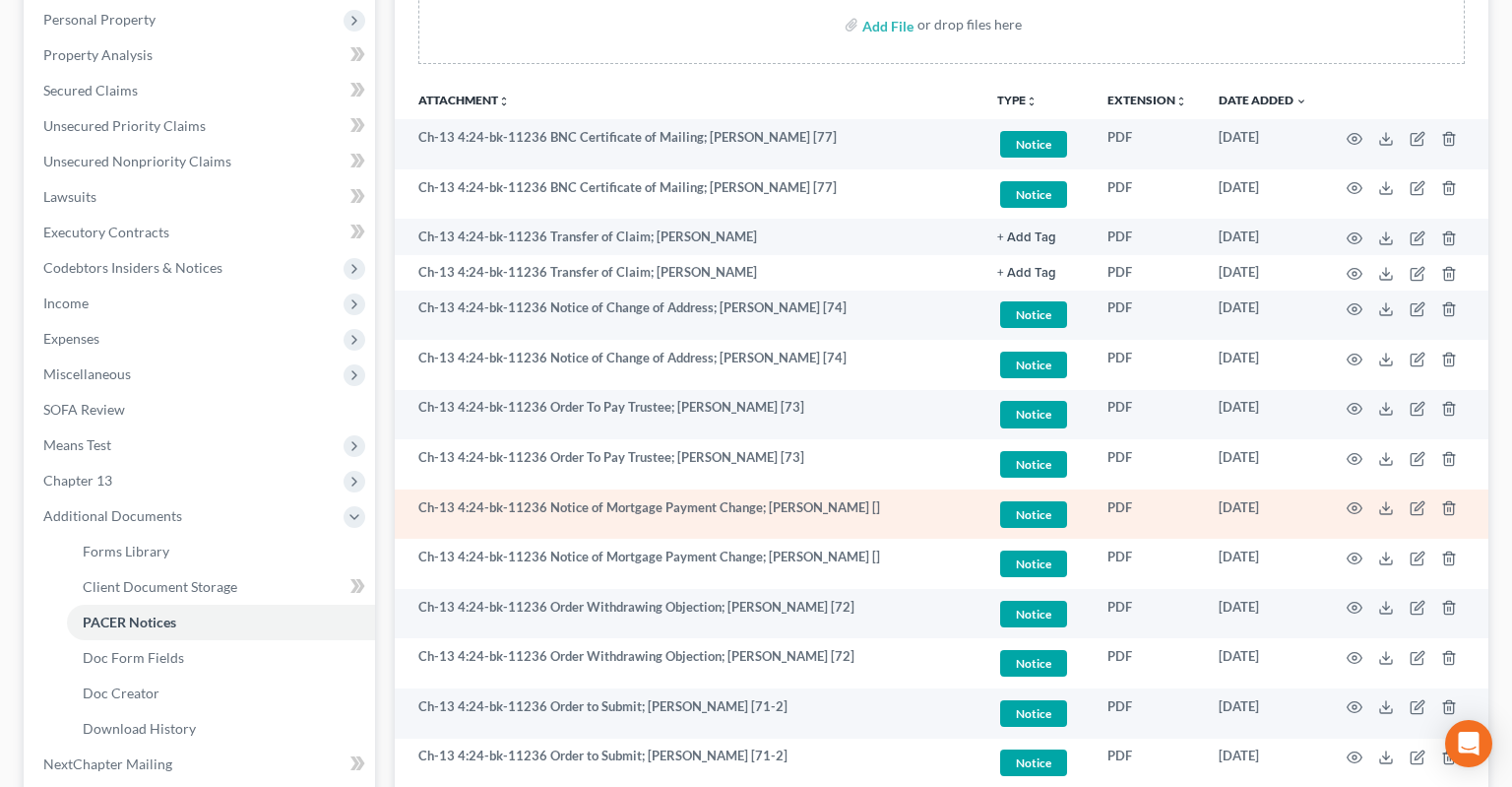 scroll, scrollTop: 623, scrollLeft: 0, axis: vertical 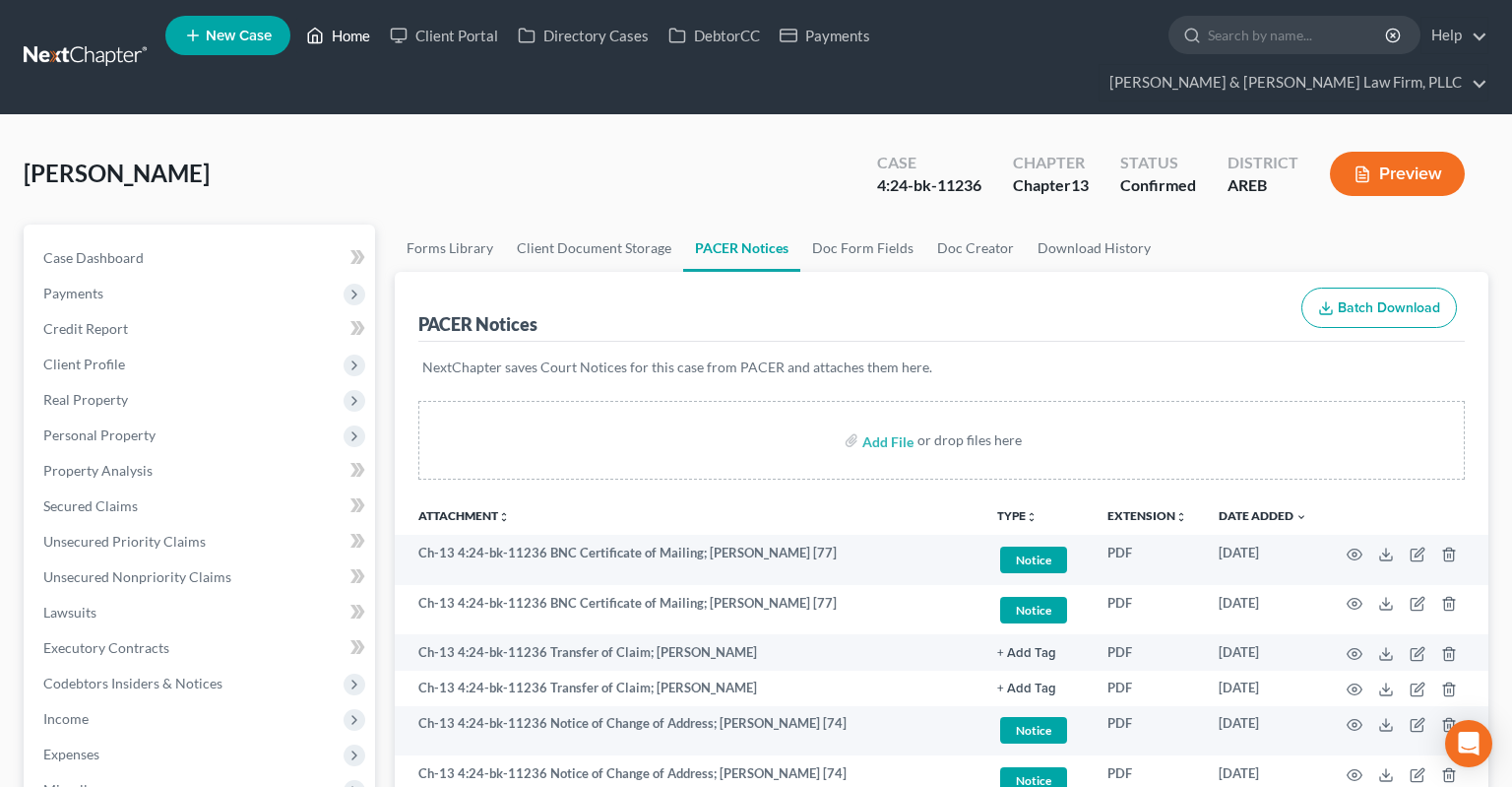 click on "Home" at bounding box center (338, 35) 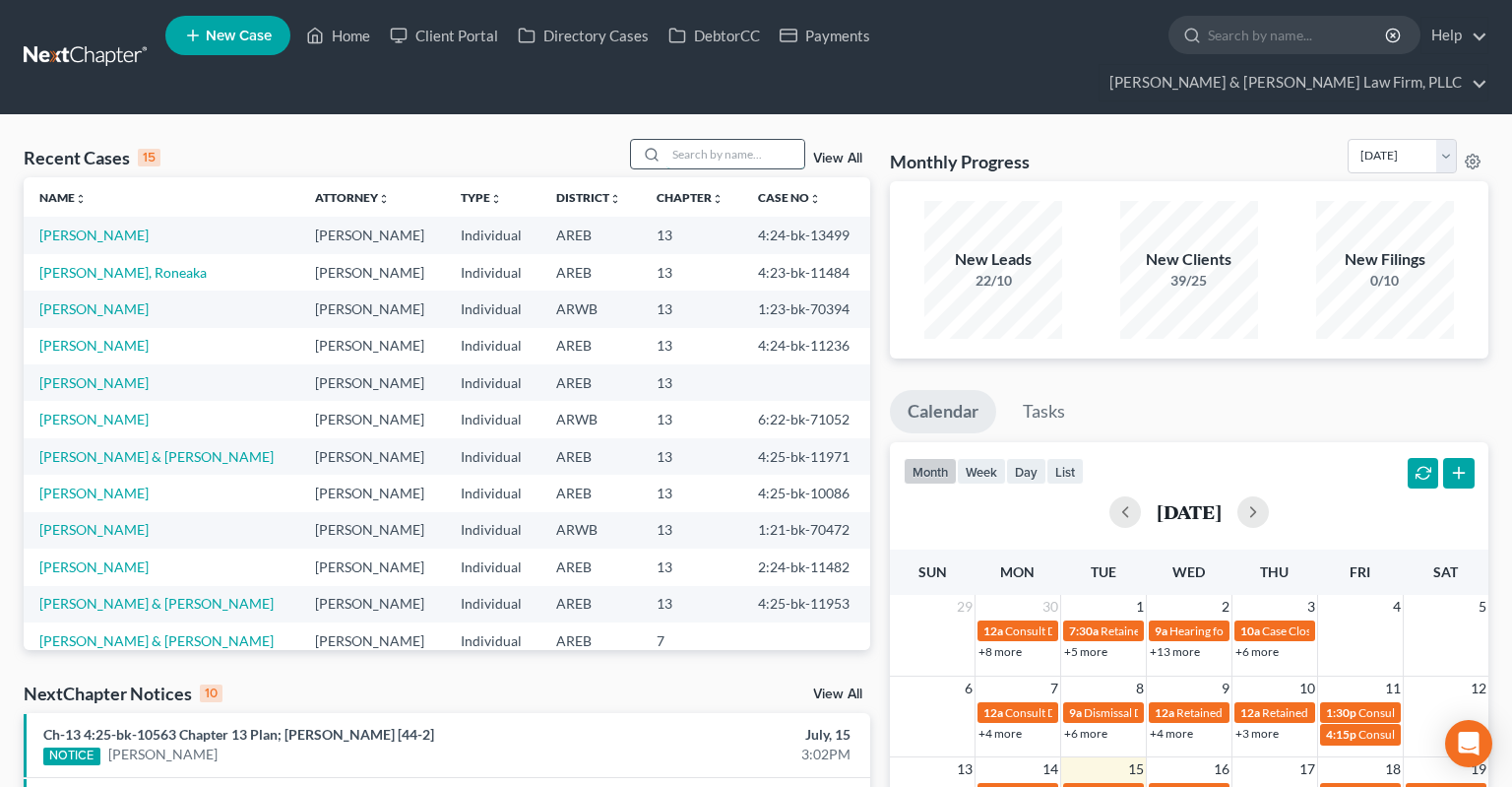 click at bounding box center (735, 154) 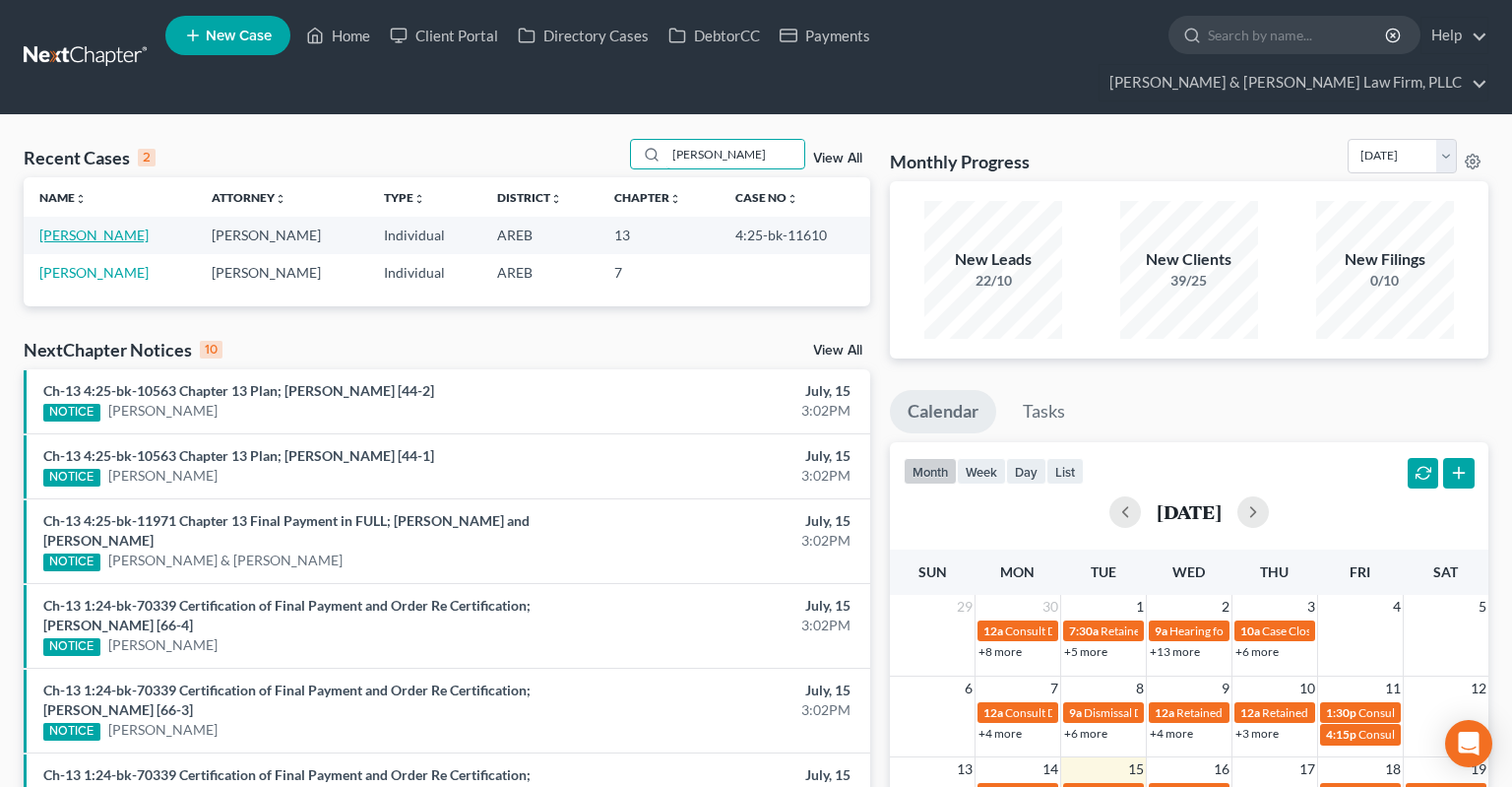type on "[PERSON_NAME]" 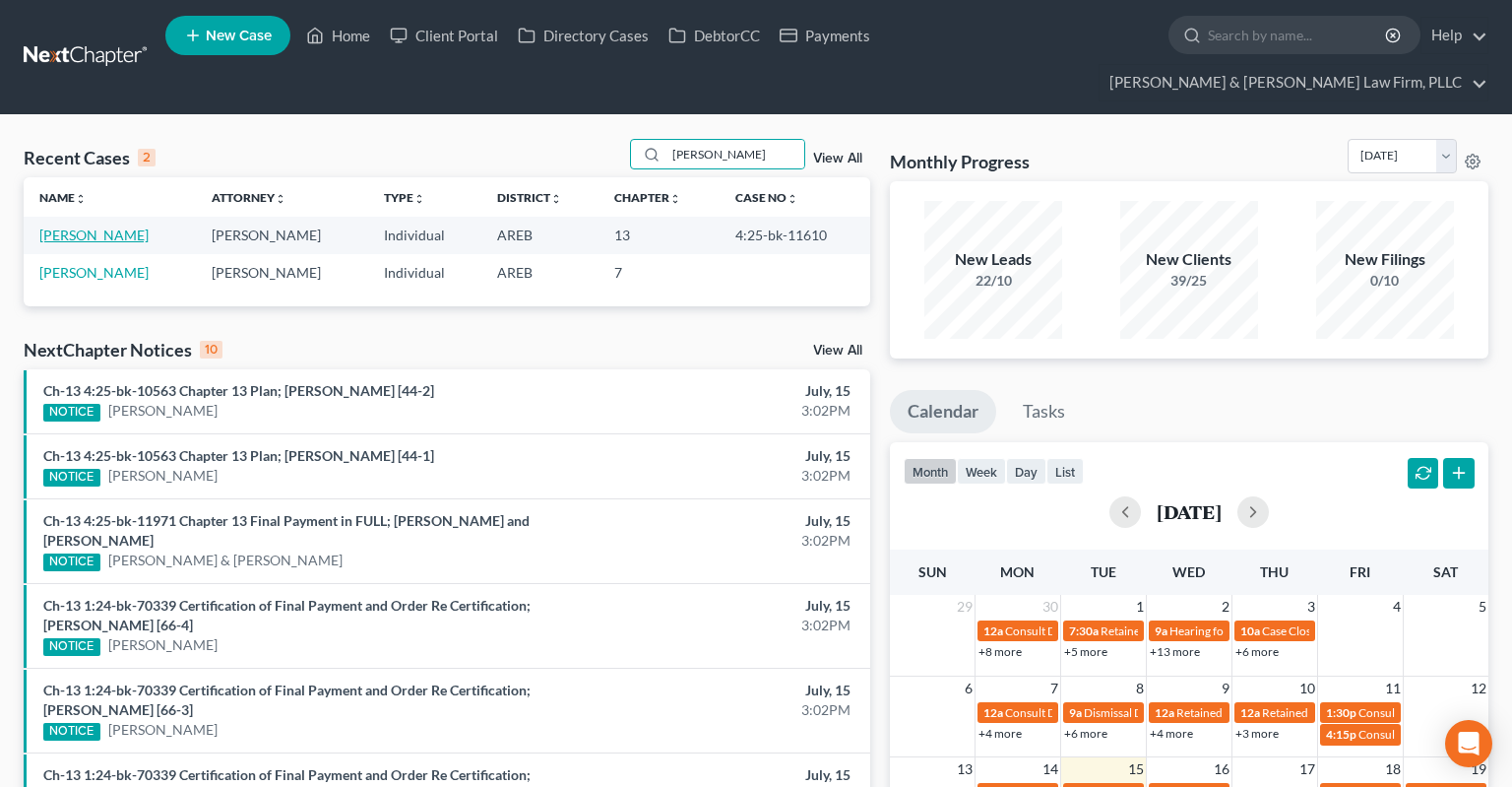 click on "[PERSON_NAME]" at bounding box center (94, 234) 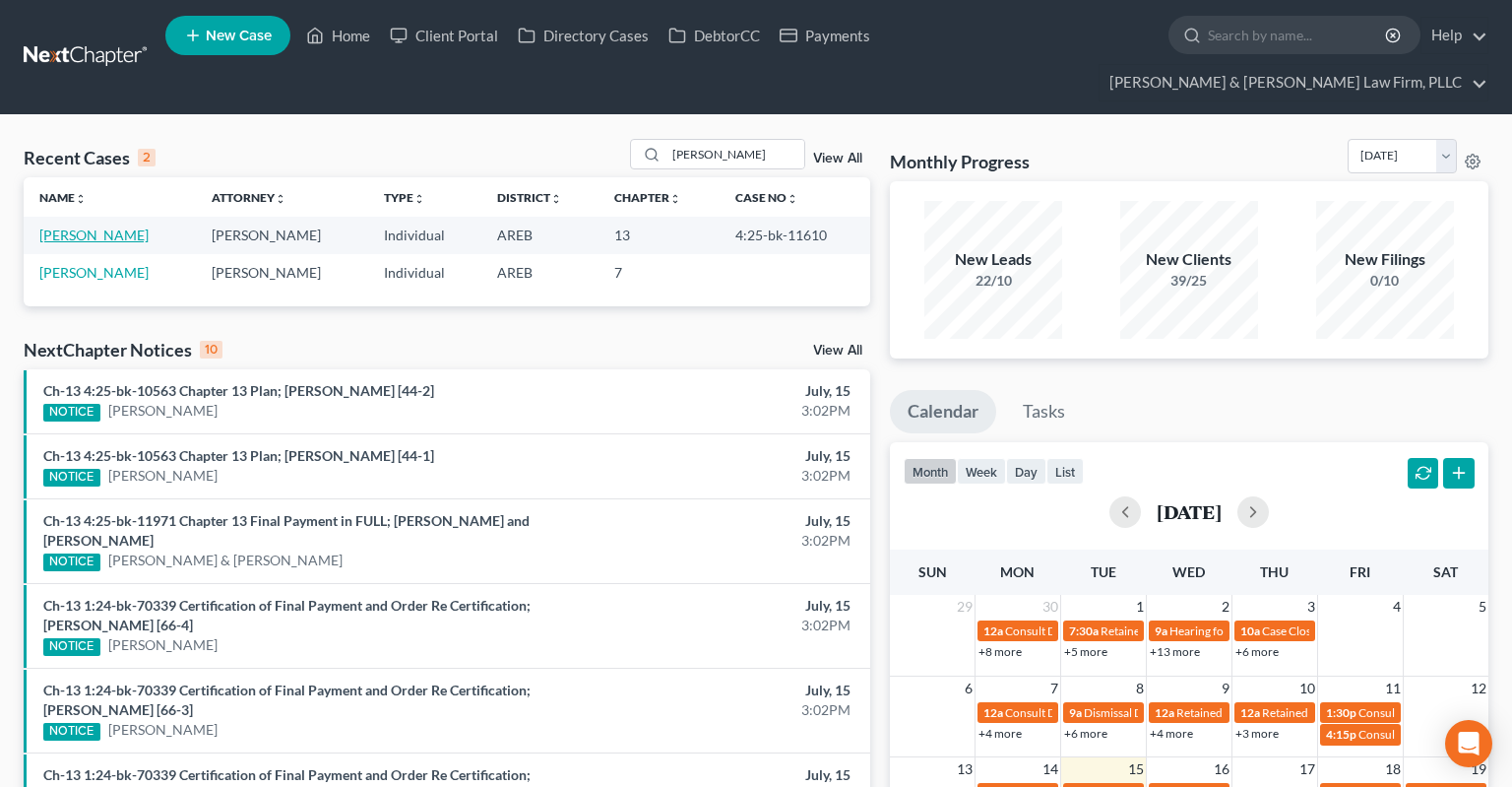select on "1" 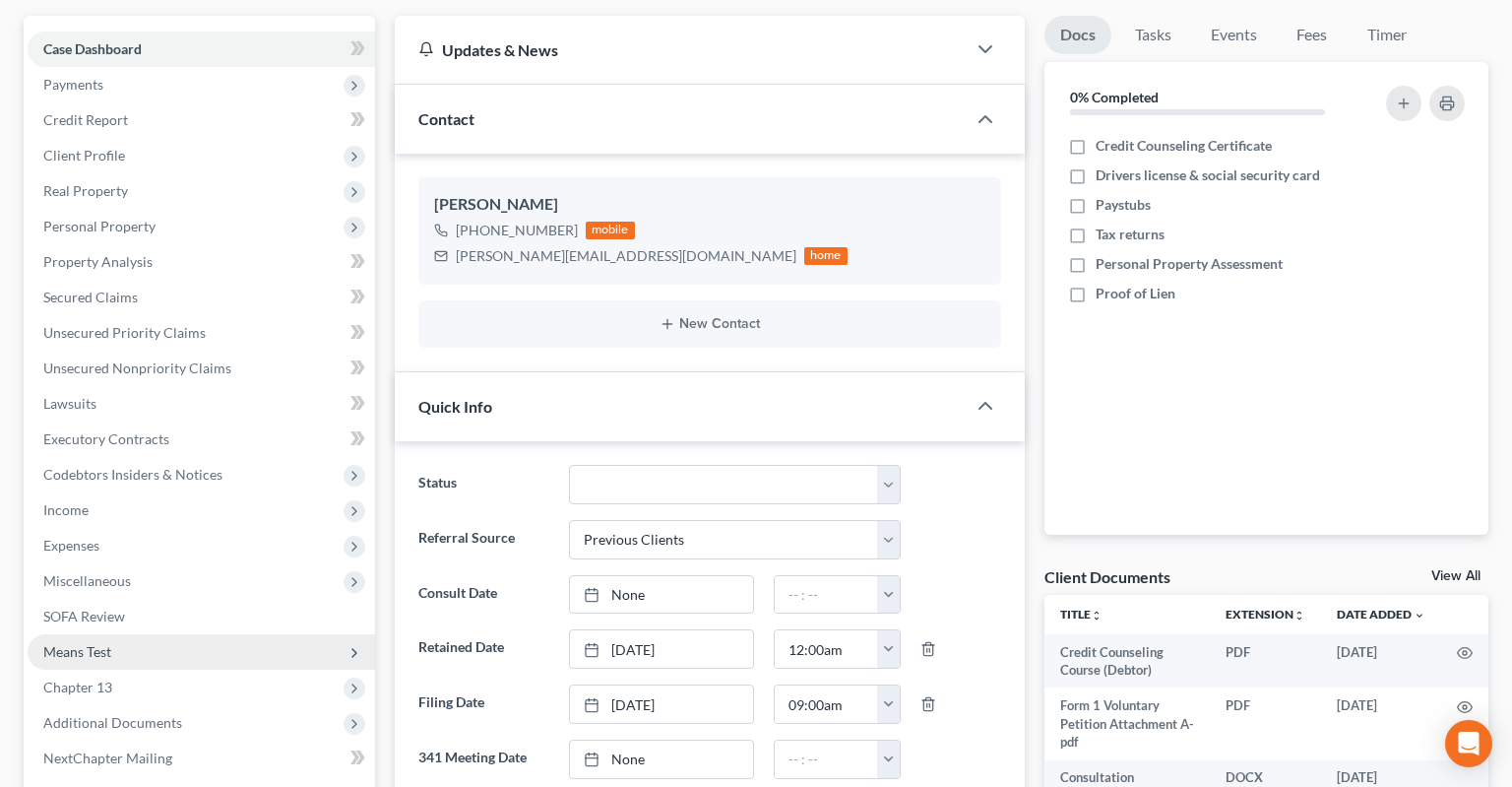 scroll, scrollTop: 520, scrollLeft: 0, axis: vertical 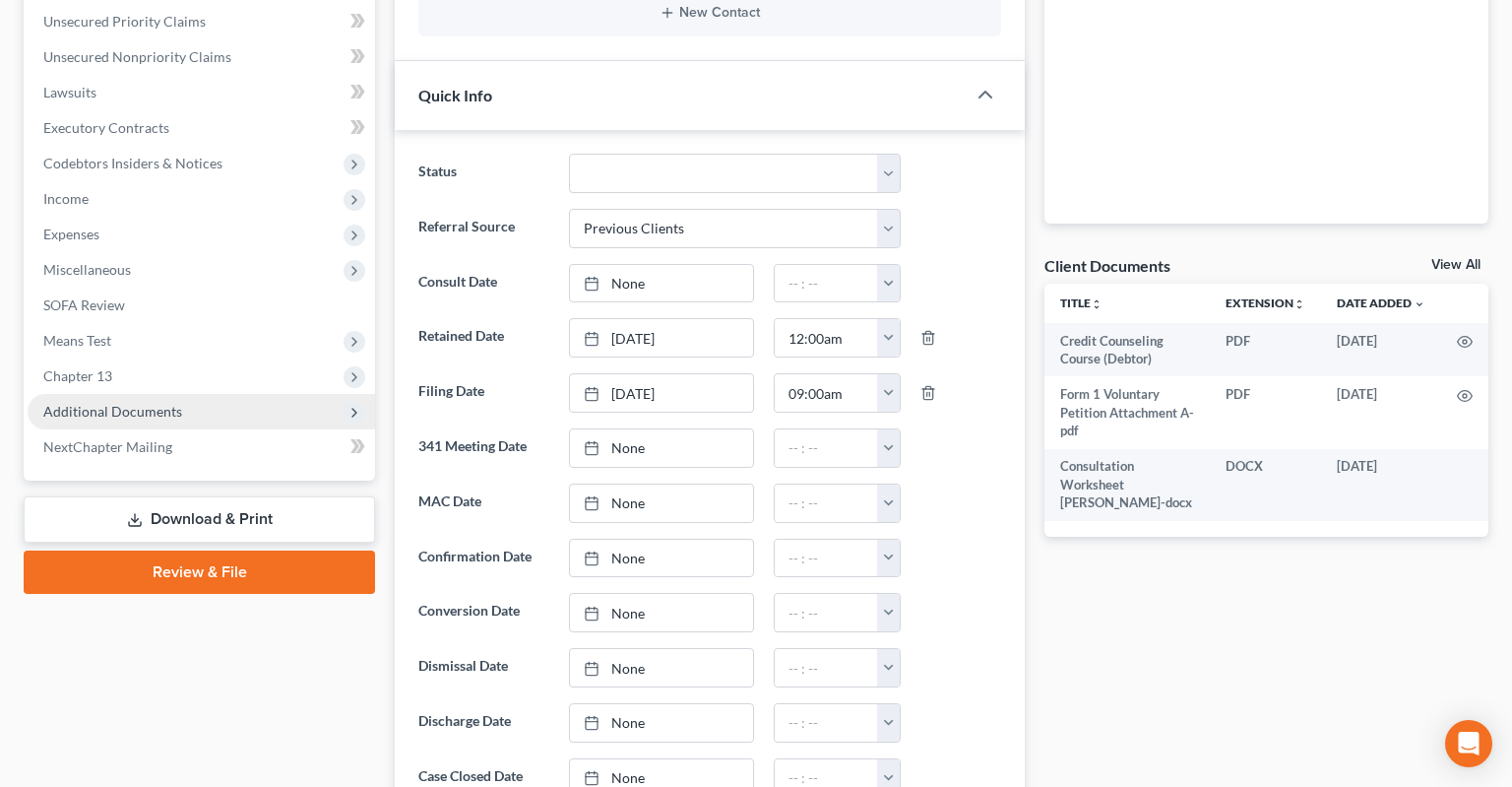 click on "Additional Documents" at bounding box center (201, 412) 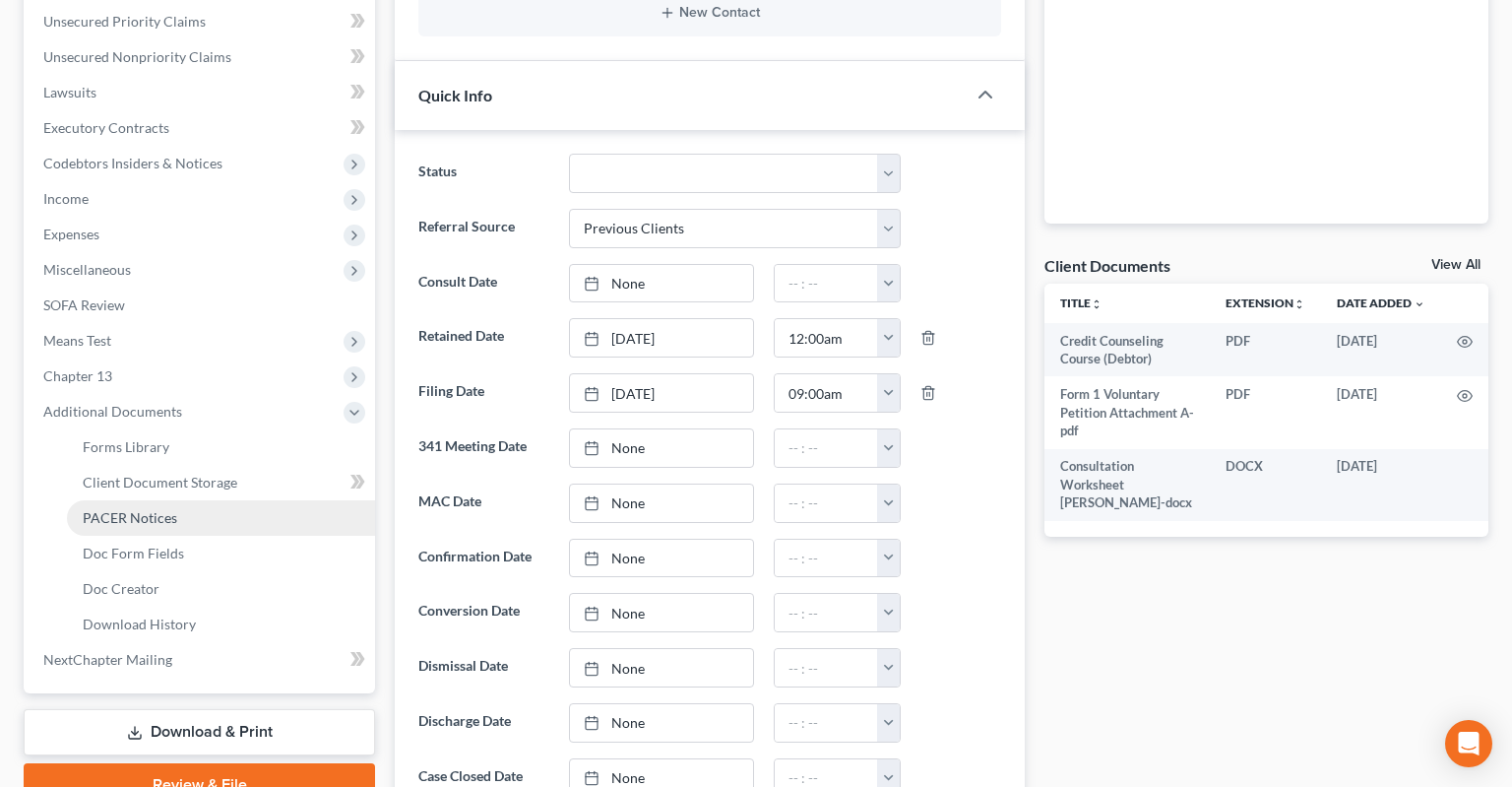 click on "PACER Notices" at bounding box center (220, 518) 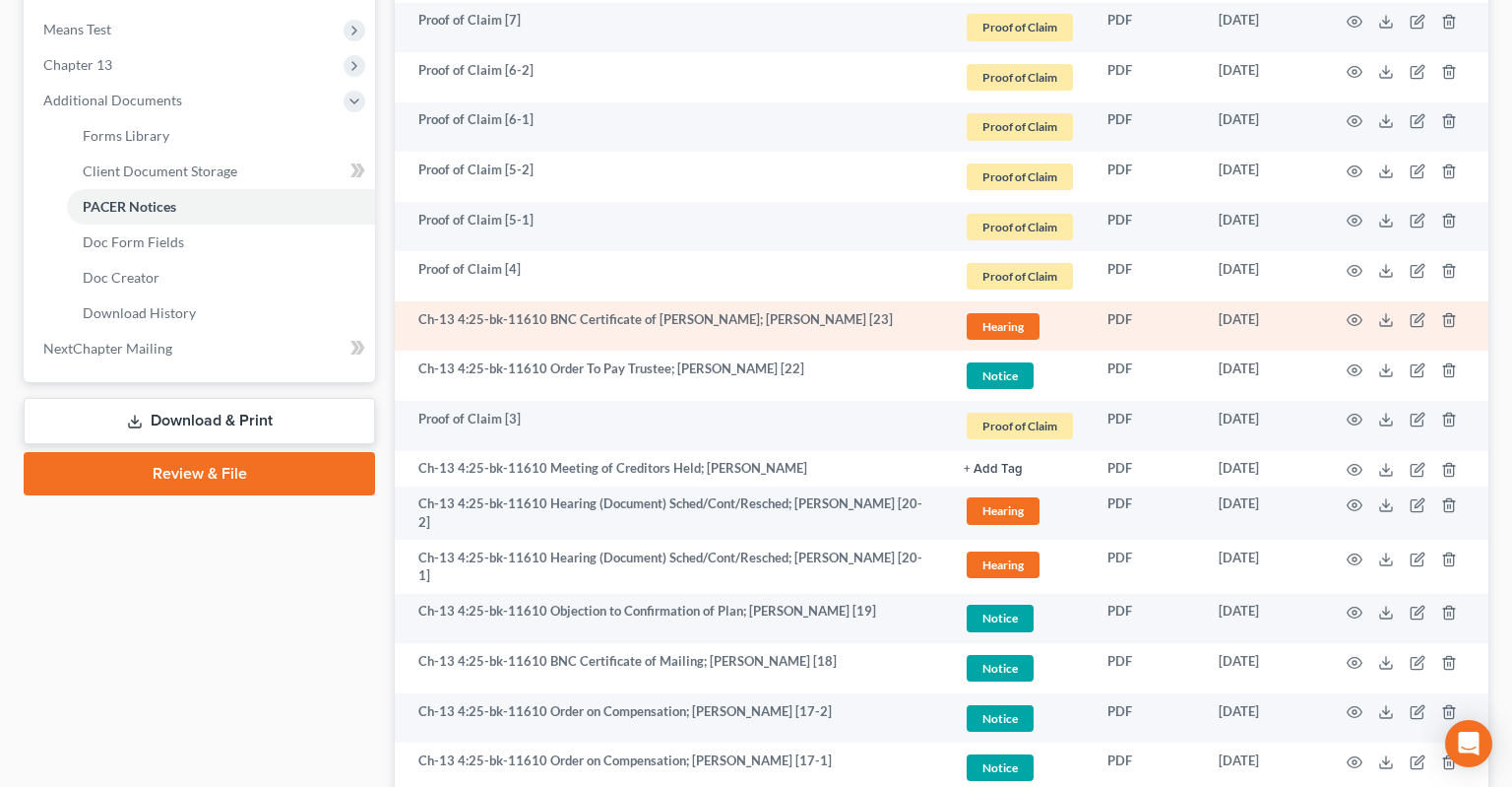 scroll, scrollTop: 936, scrollLeft: 0, axis: vertical 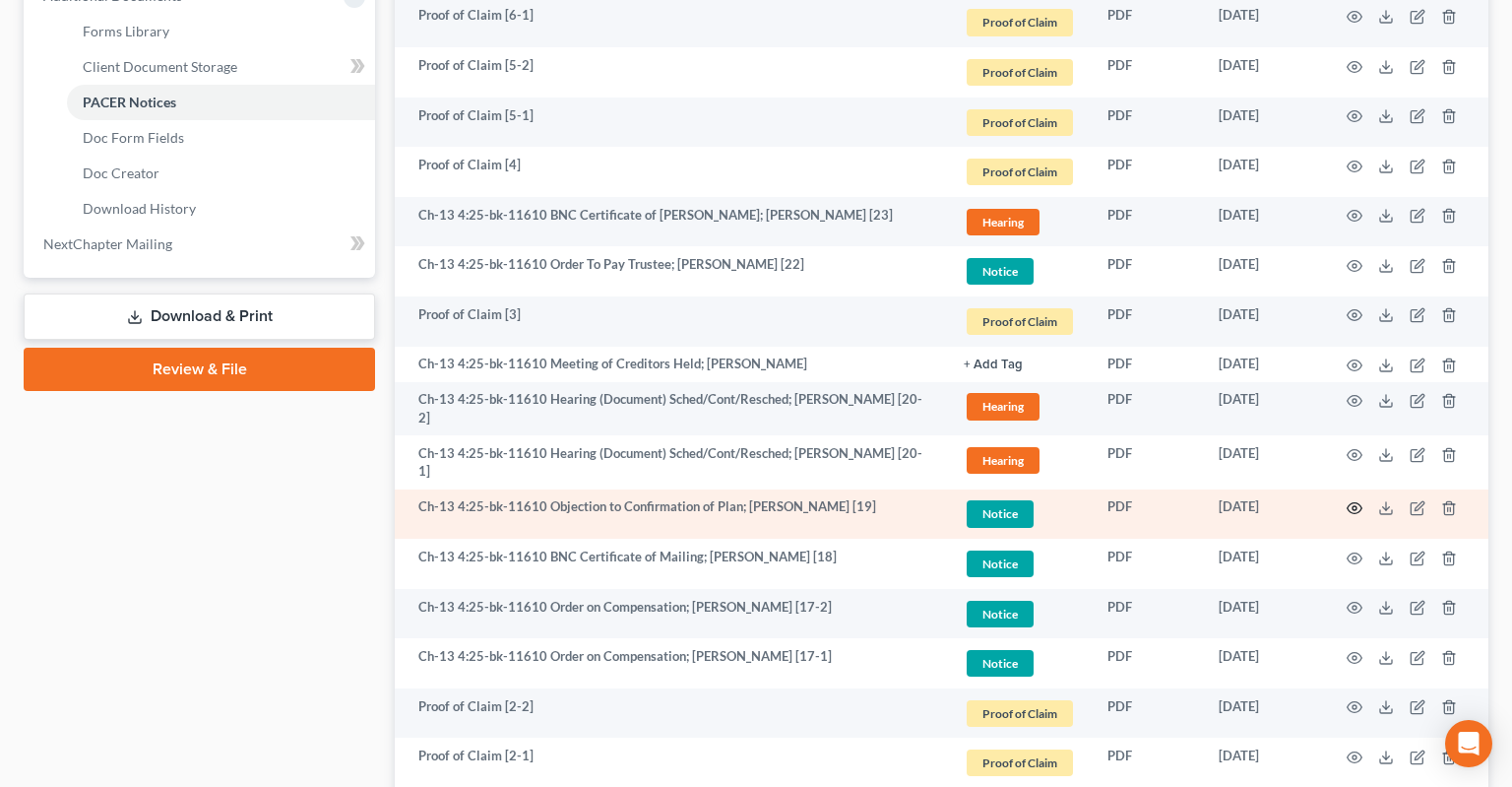 click 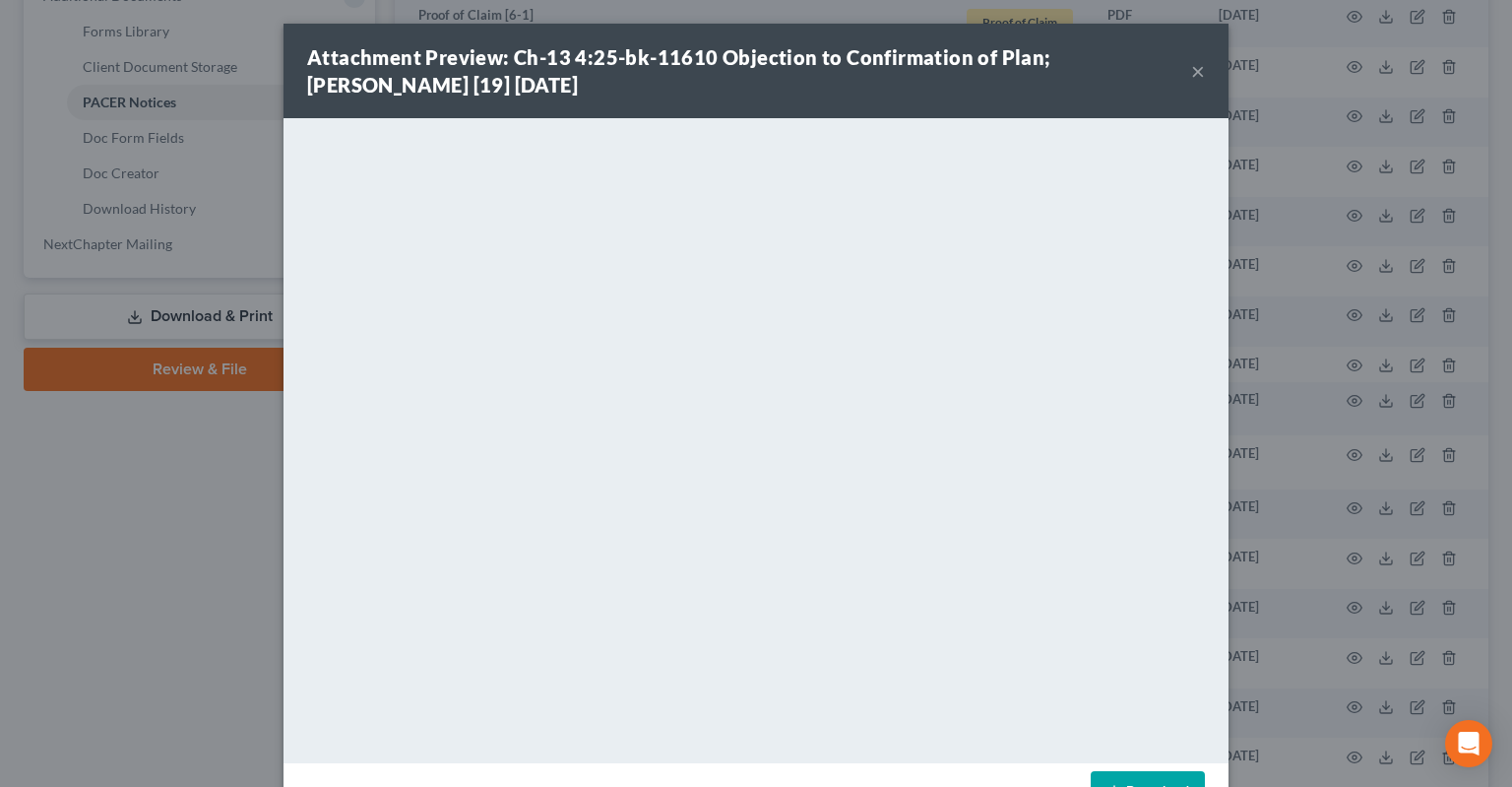 click on "×" at bounding box center (1198, 71) 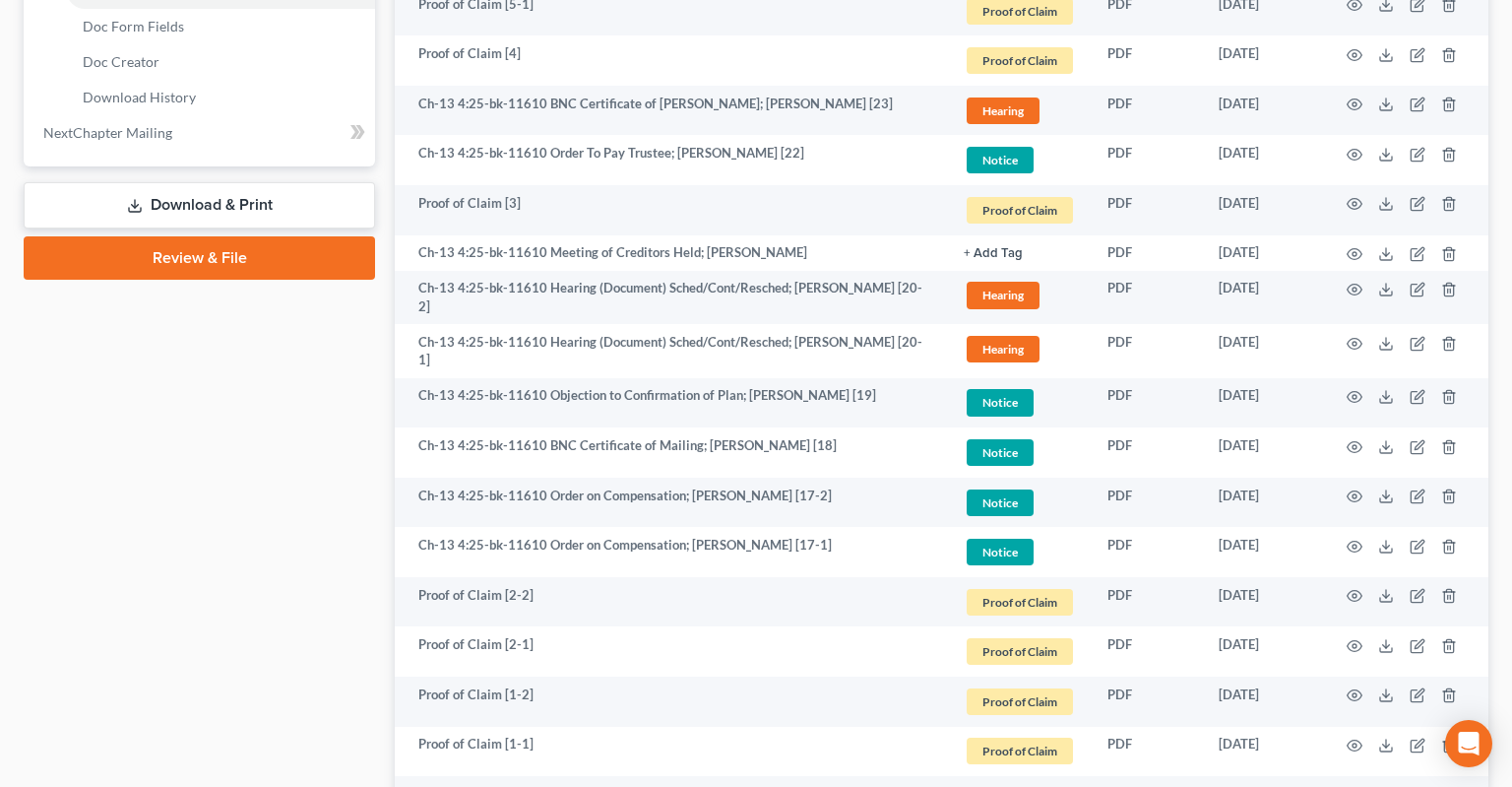 scroll, scrollTop: 1040, scrollLeft: 0, axis: vertical 